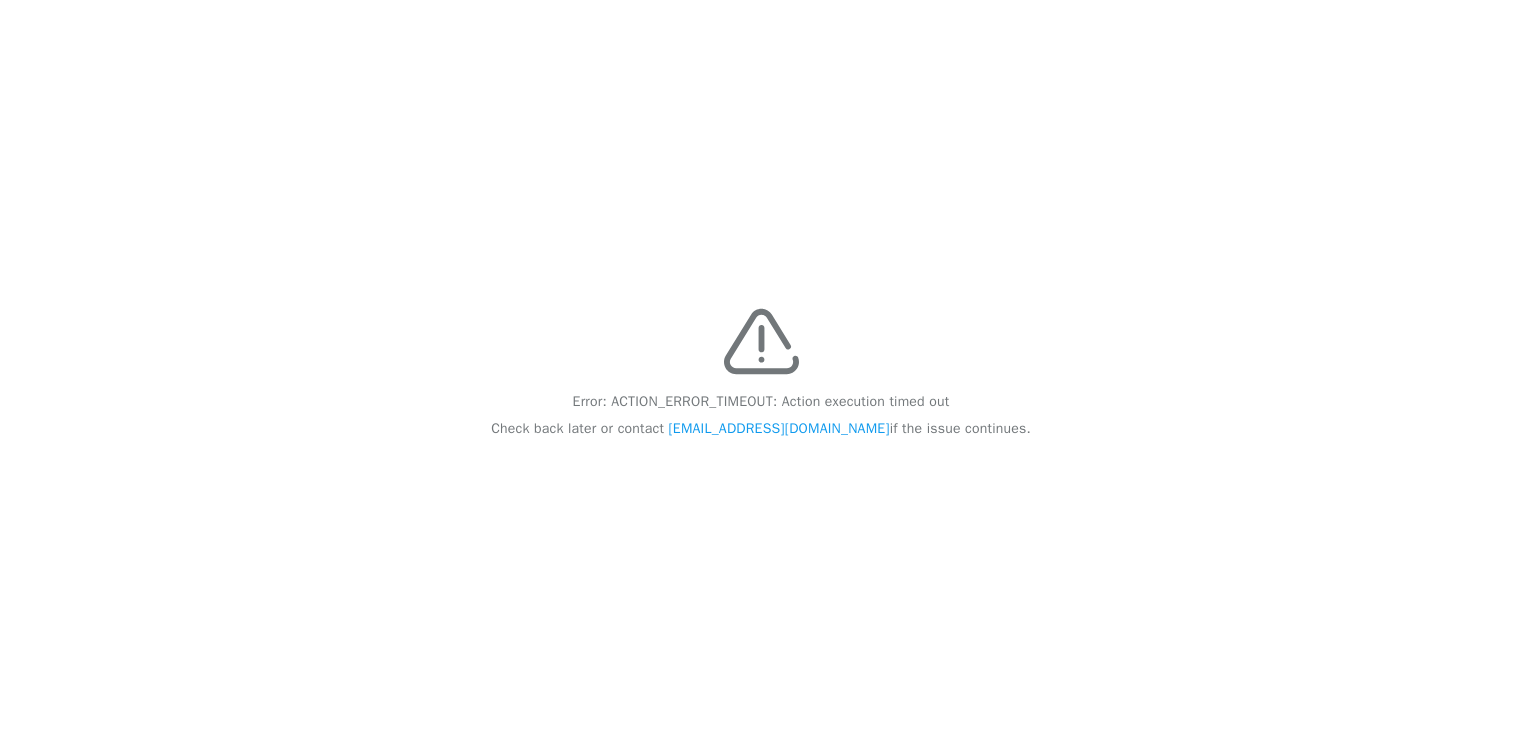 scroll, scrollTop: 0, scrollLeft: 0, axis: both 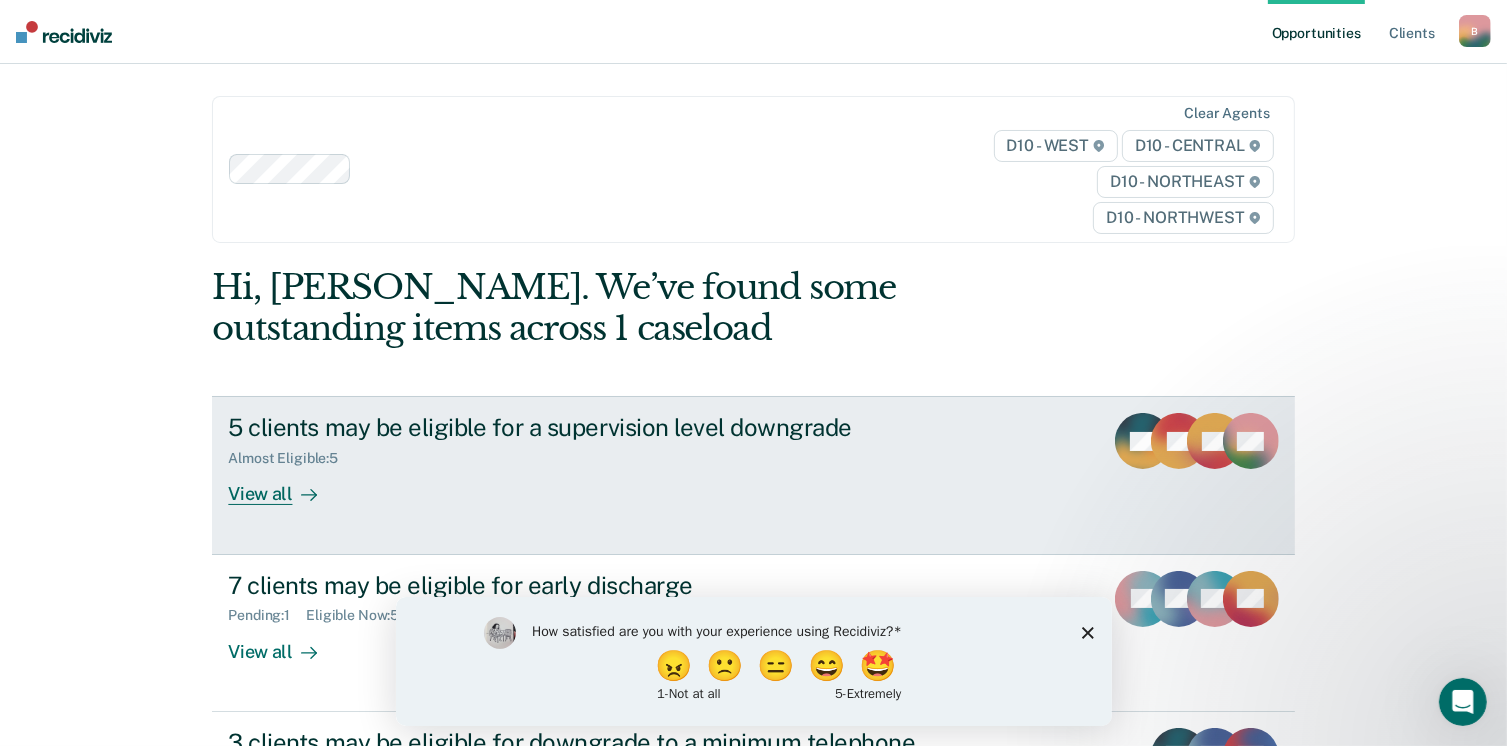 click on "View all" at bounding box center [284, 486] 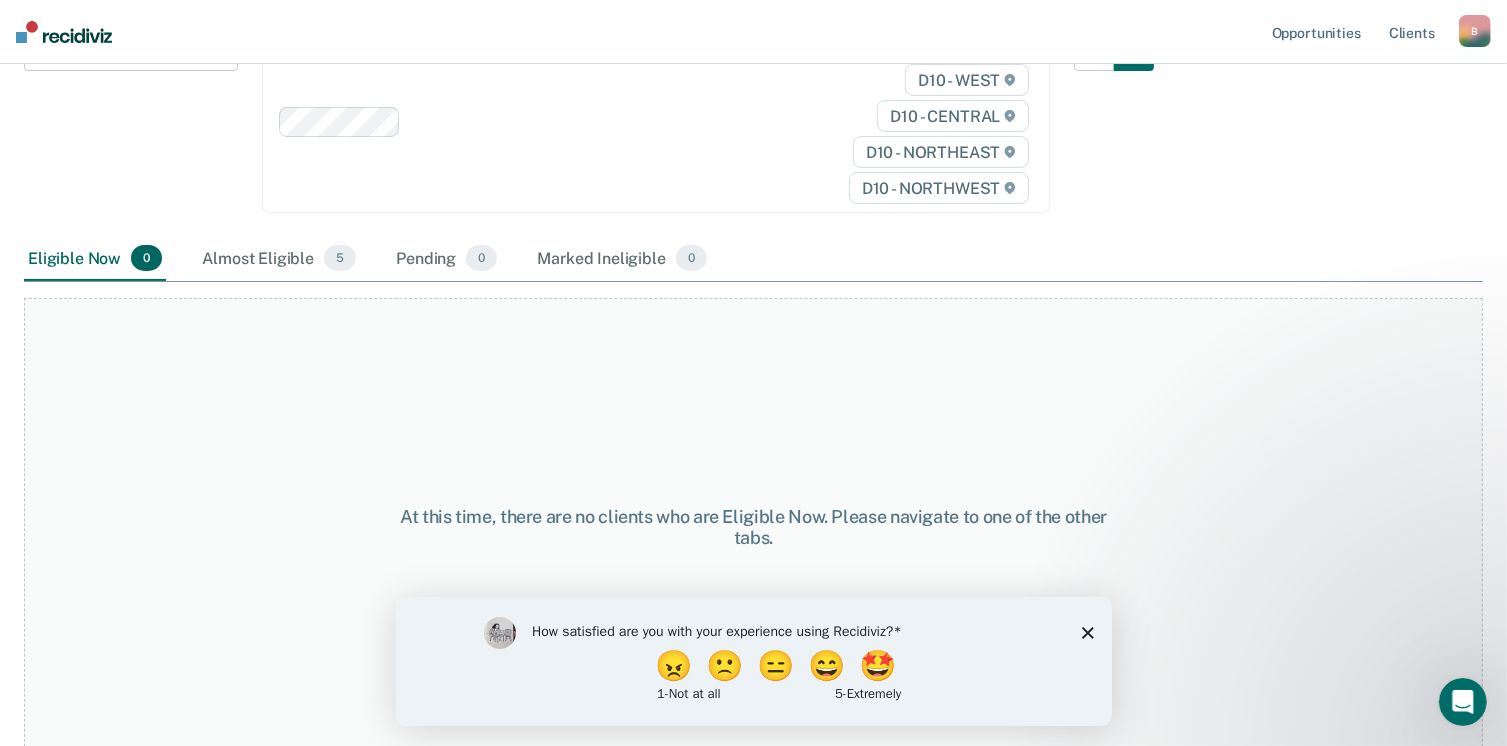 scroll, scrollTop: 282, scrollLeft: 0, axis: vertical 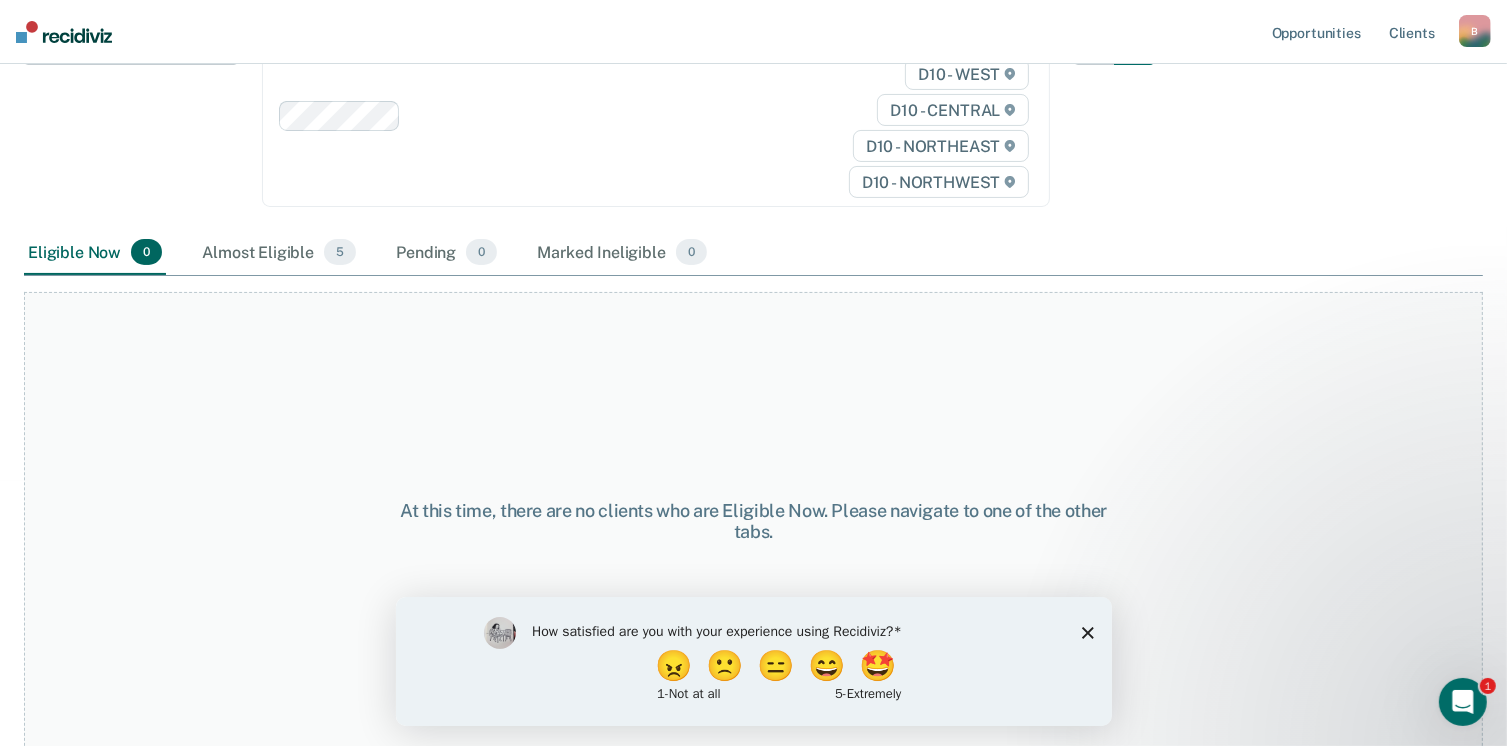 click 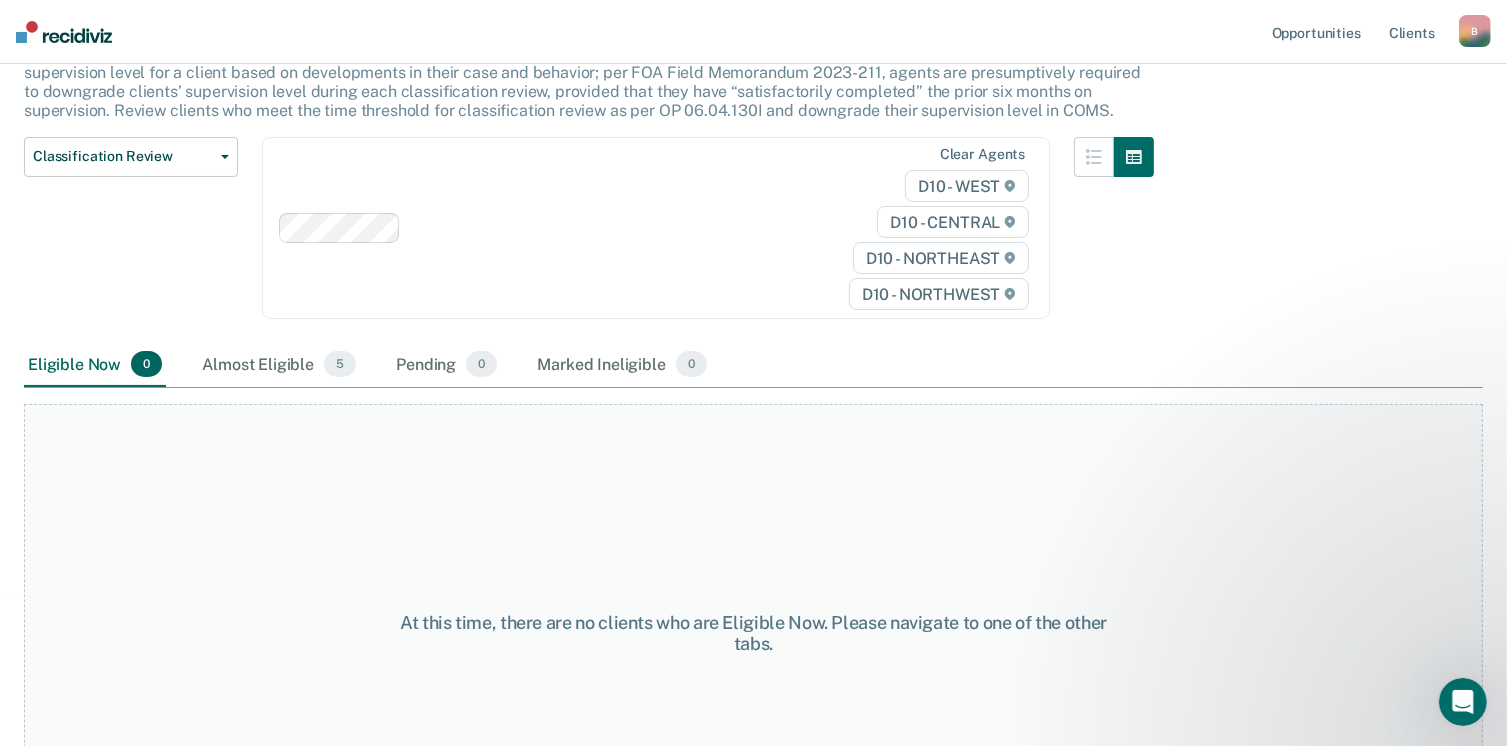 scroll, scrollTop: 0, scrollLeft: 0, axis: both 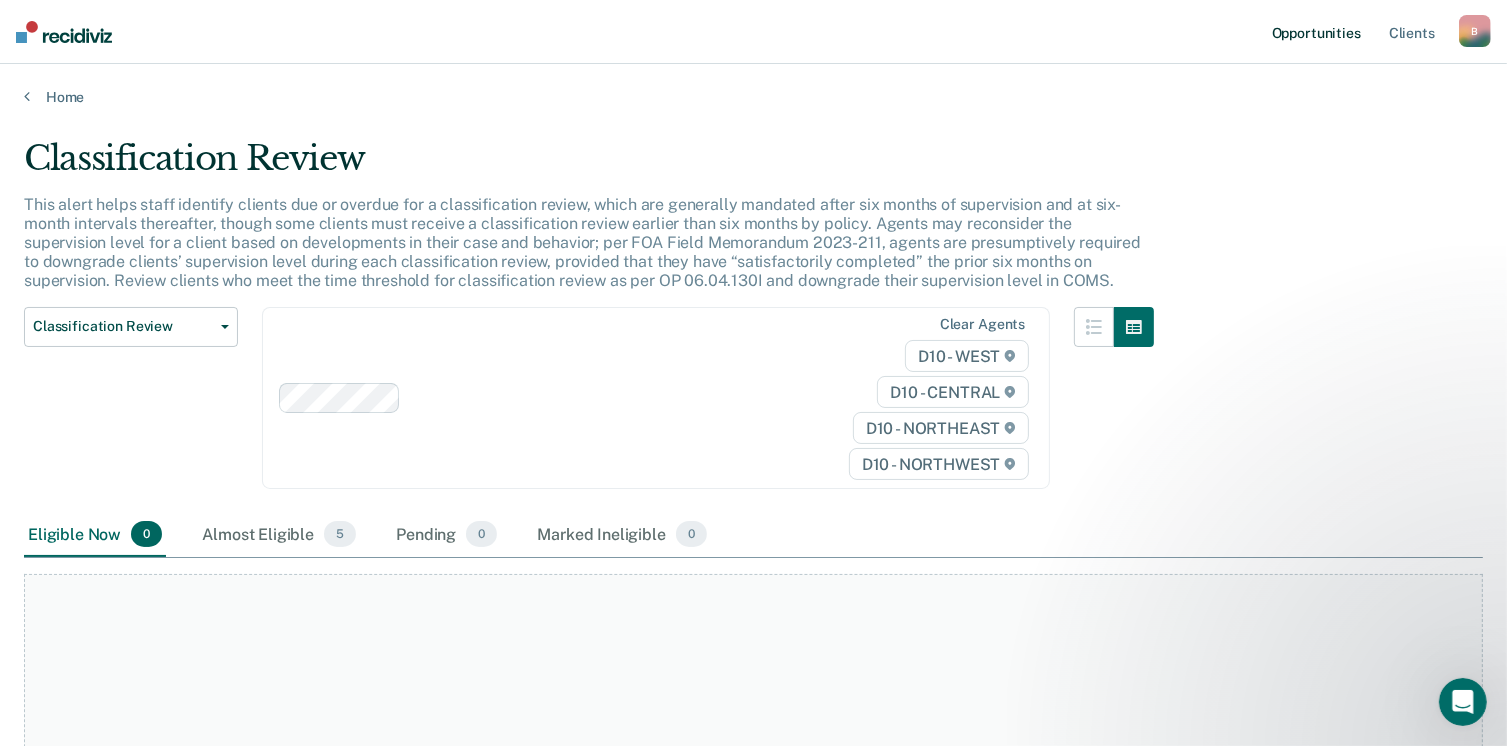 click on "Opportunities" at bounding box center [1316, 32] 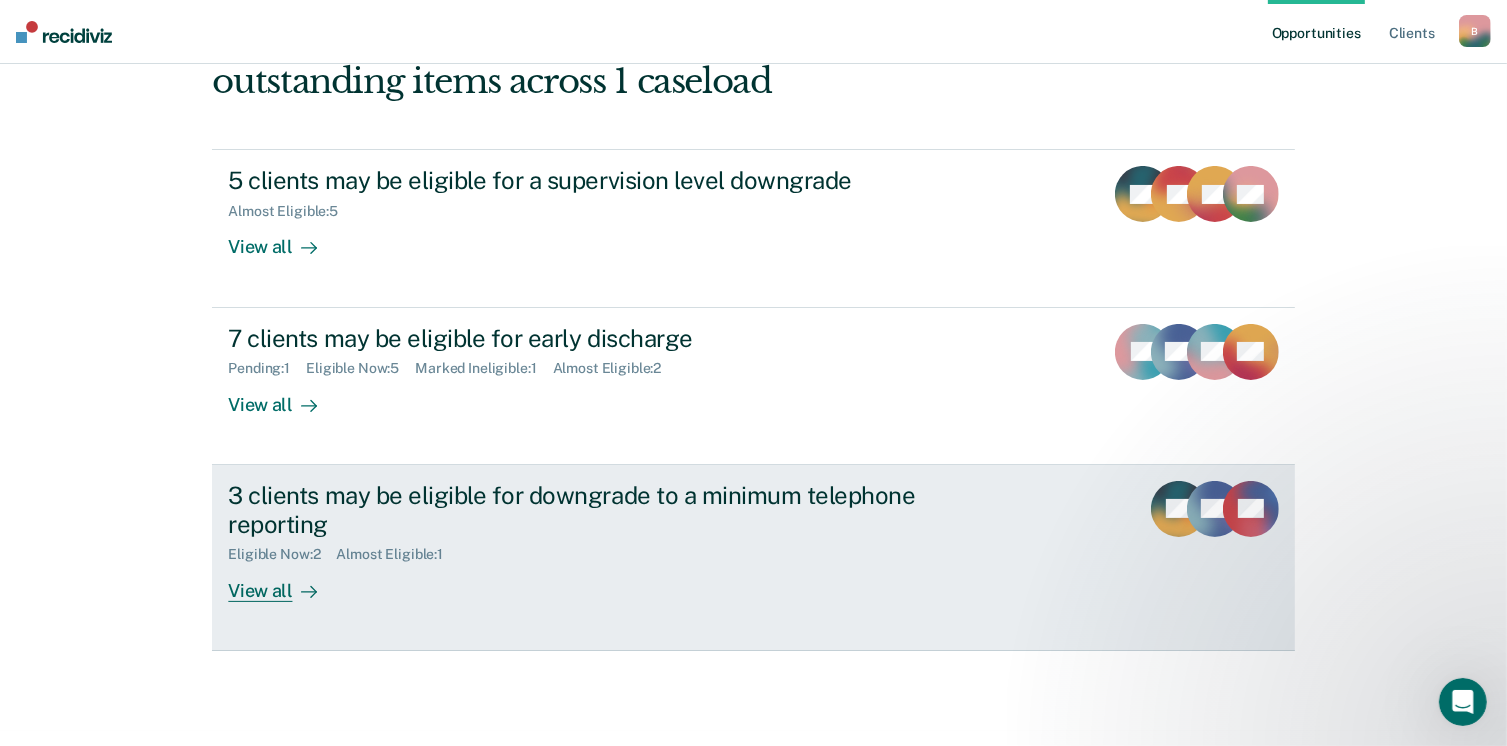 scroll, scrollTop: 272, scrollLeft: 0, axis: vertical 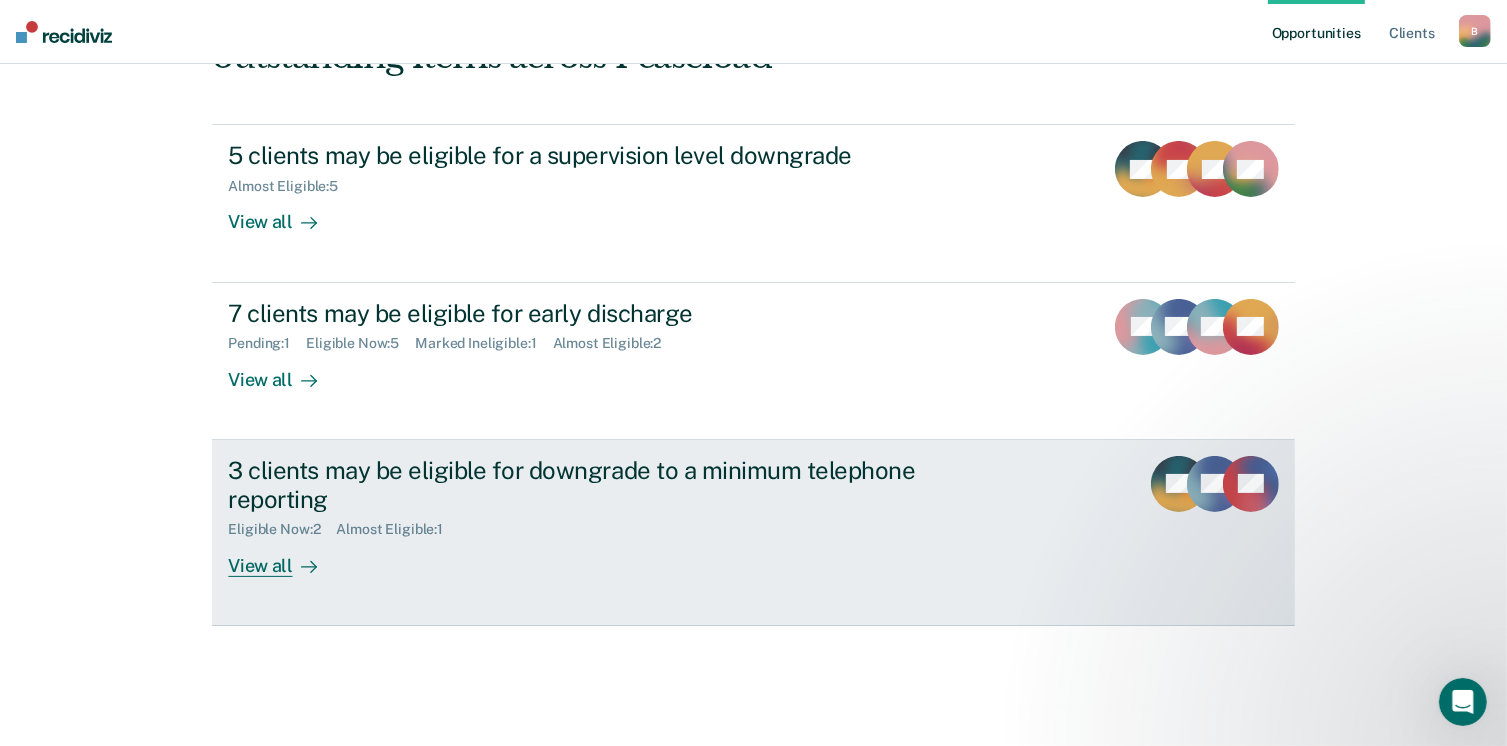click on "View all" at bounding box center [284, 557] 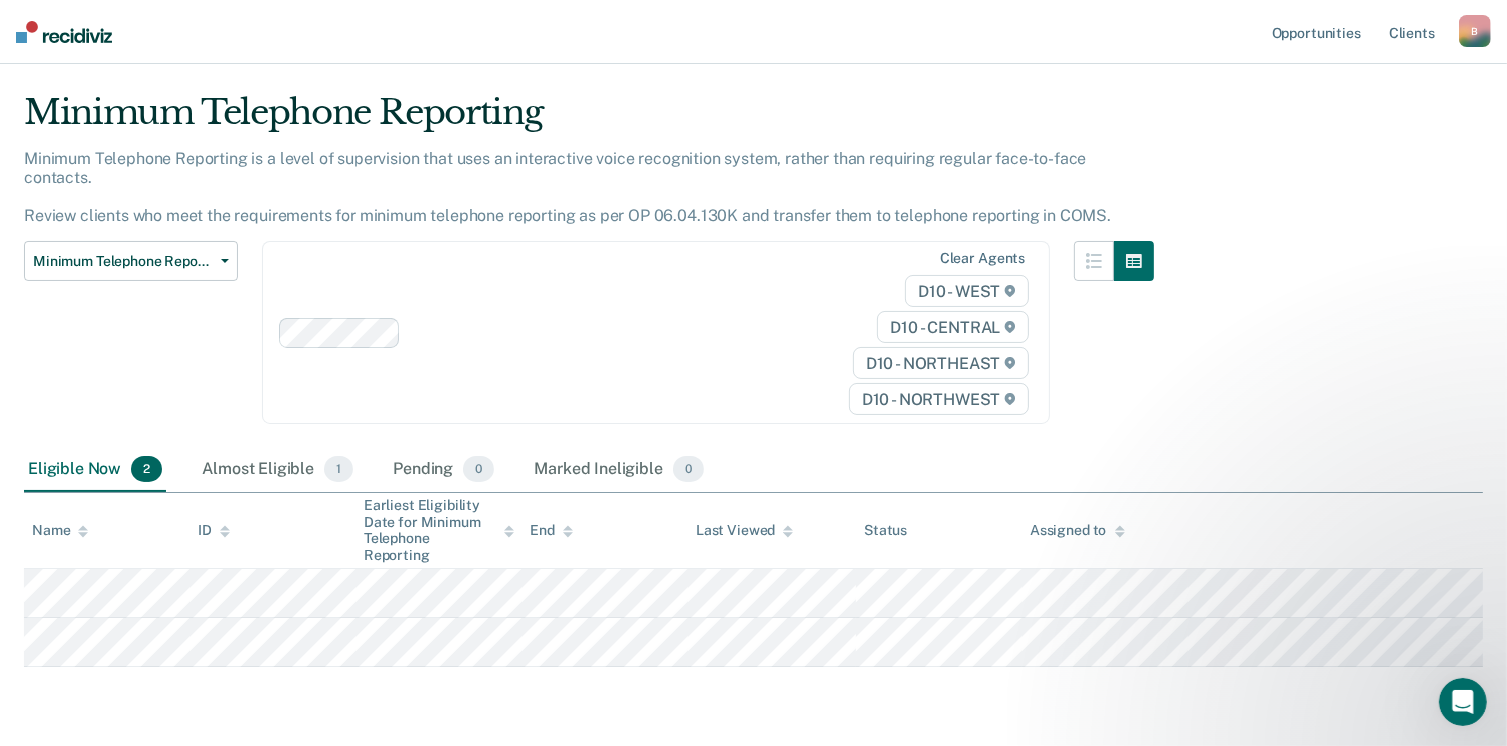 scroll, scrollTop: 89, scrollLeft: 0, axis: vertical 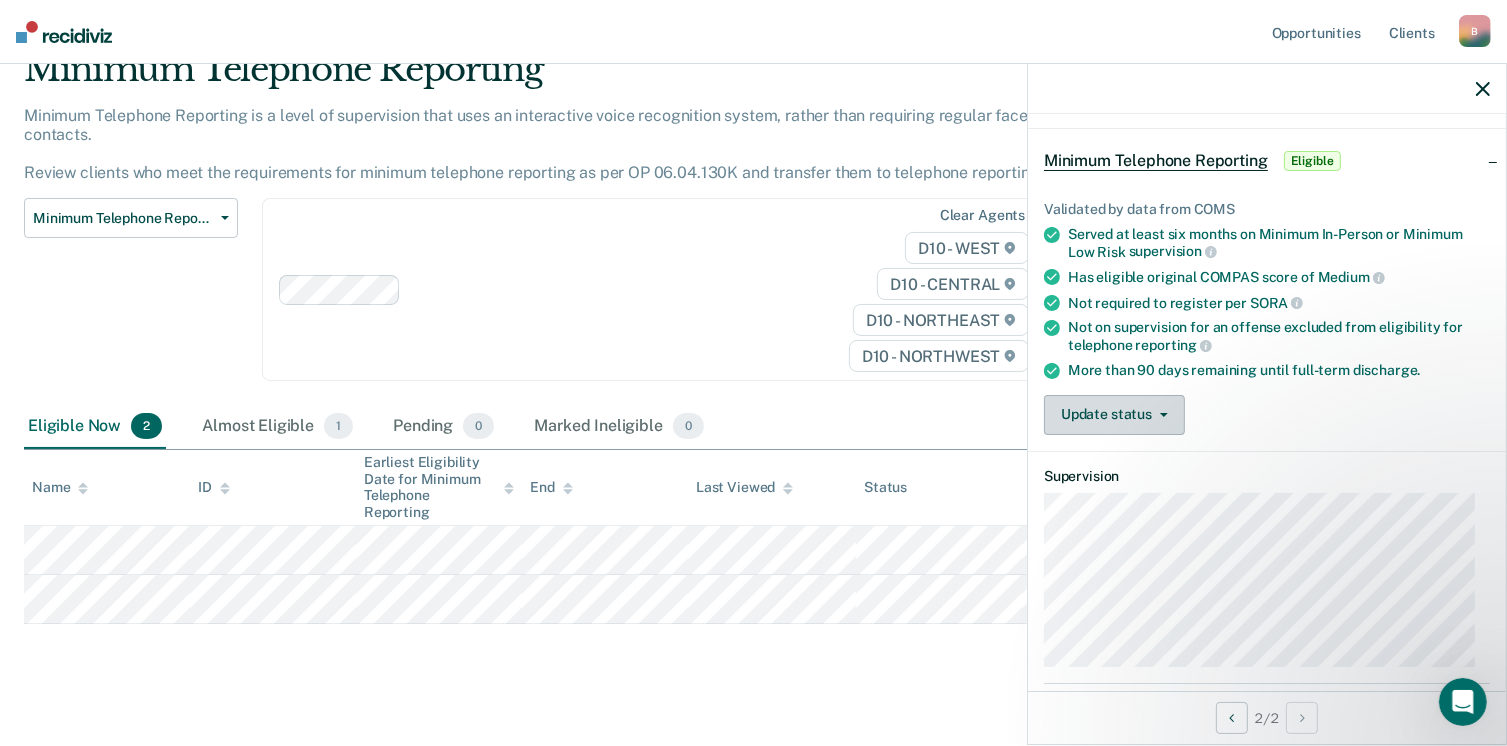 click on "Update status" at bounding box center (1114, 415) 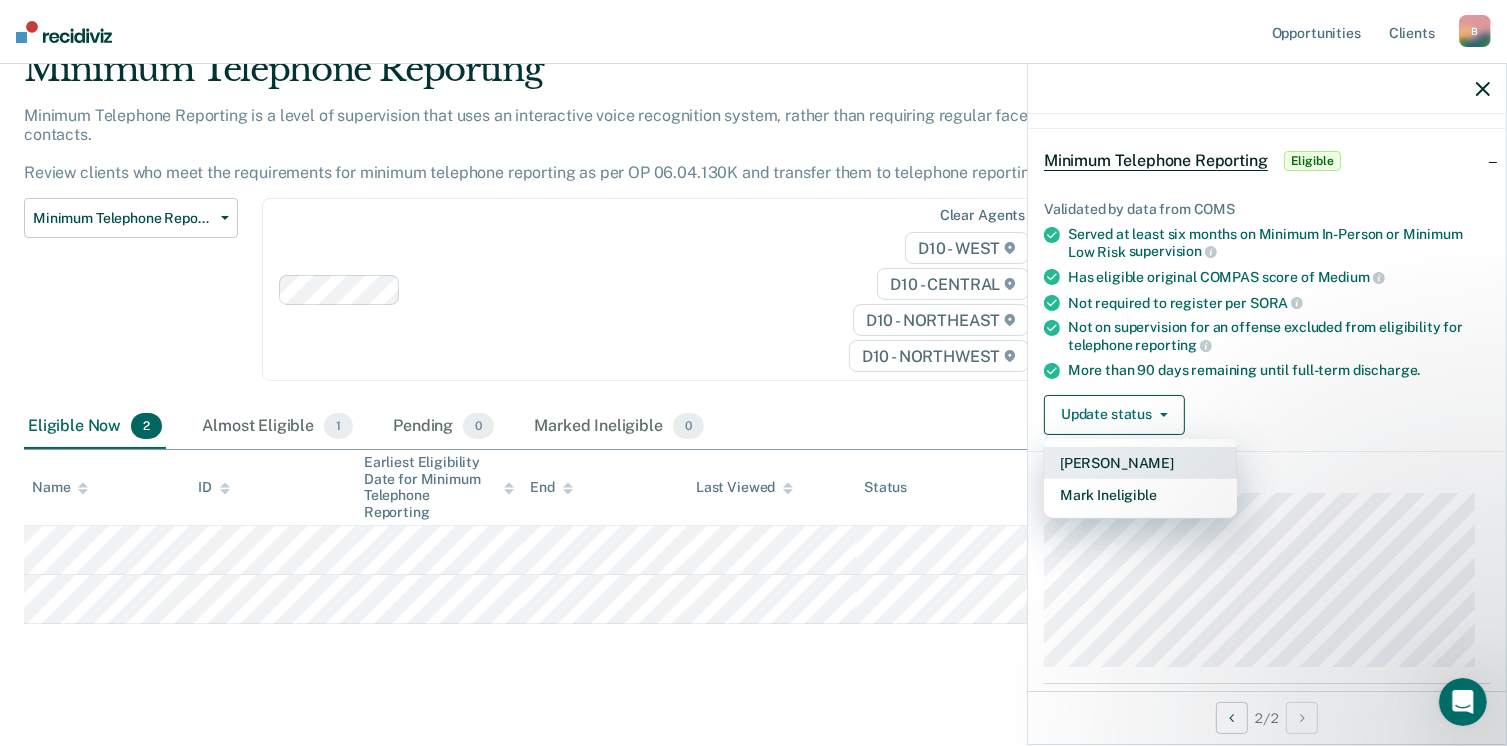 click on "Mark Pending" at bounding box center [1140, 463] 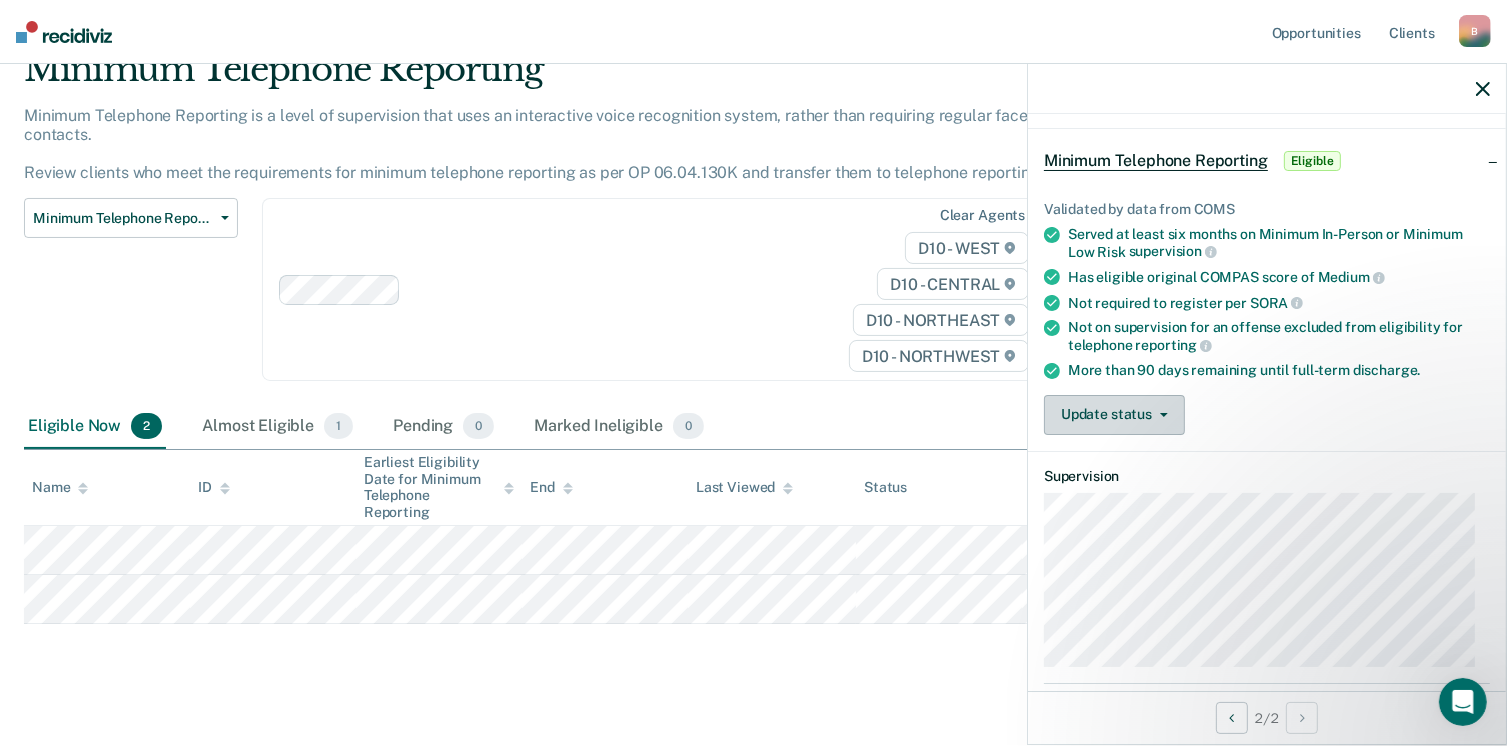 scroll, scrollTop: 40, scrollLeft: 0, axis: vertical 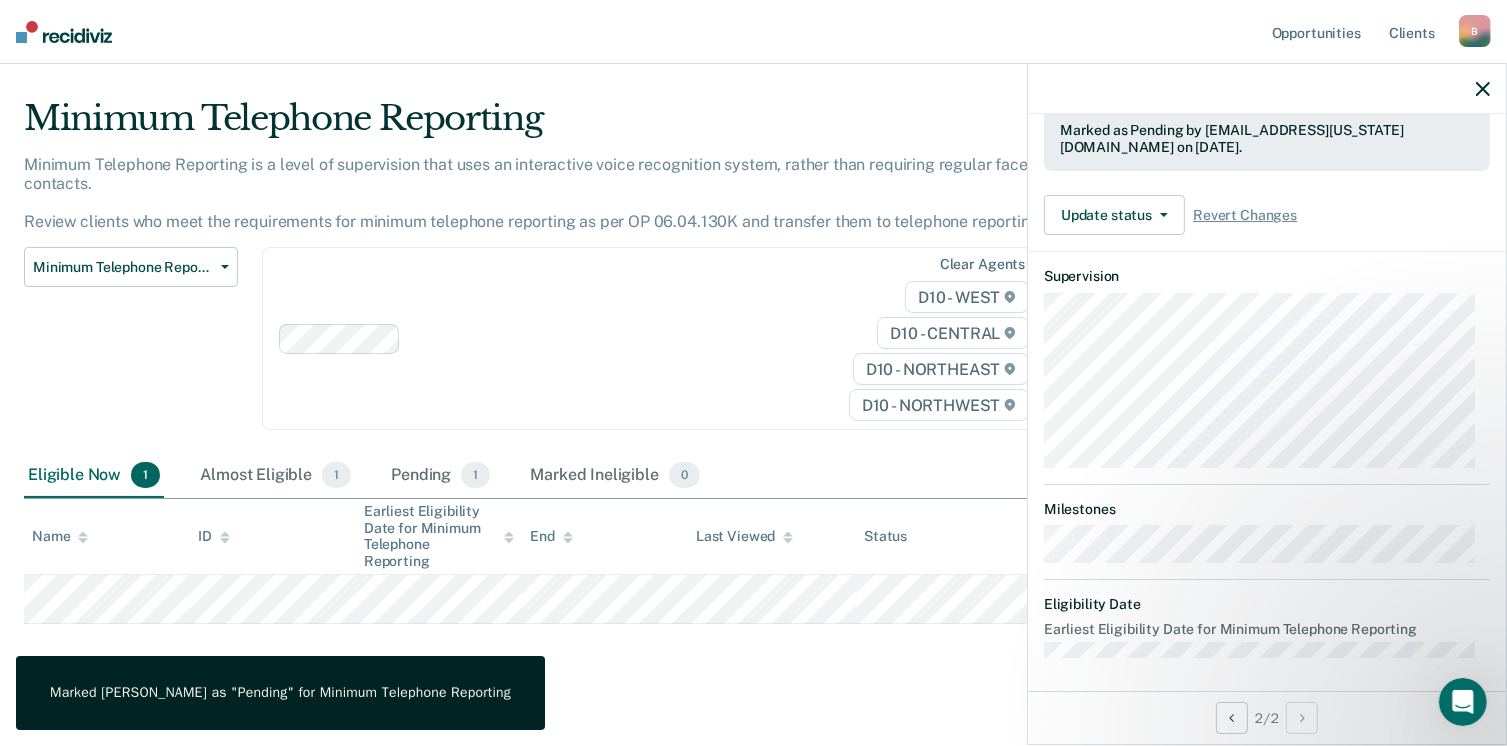 click on "D10 - WEST   D10 - CENTRAL   D10 - NORTHEAST   D10 - NORTHWEST" at bounding box center [920, 351] 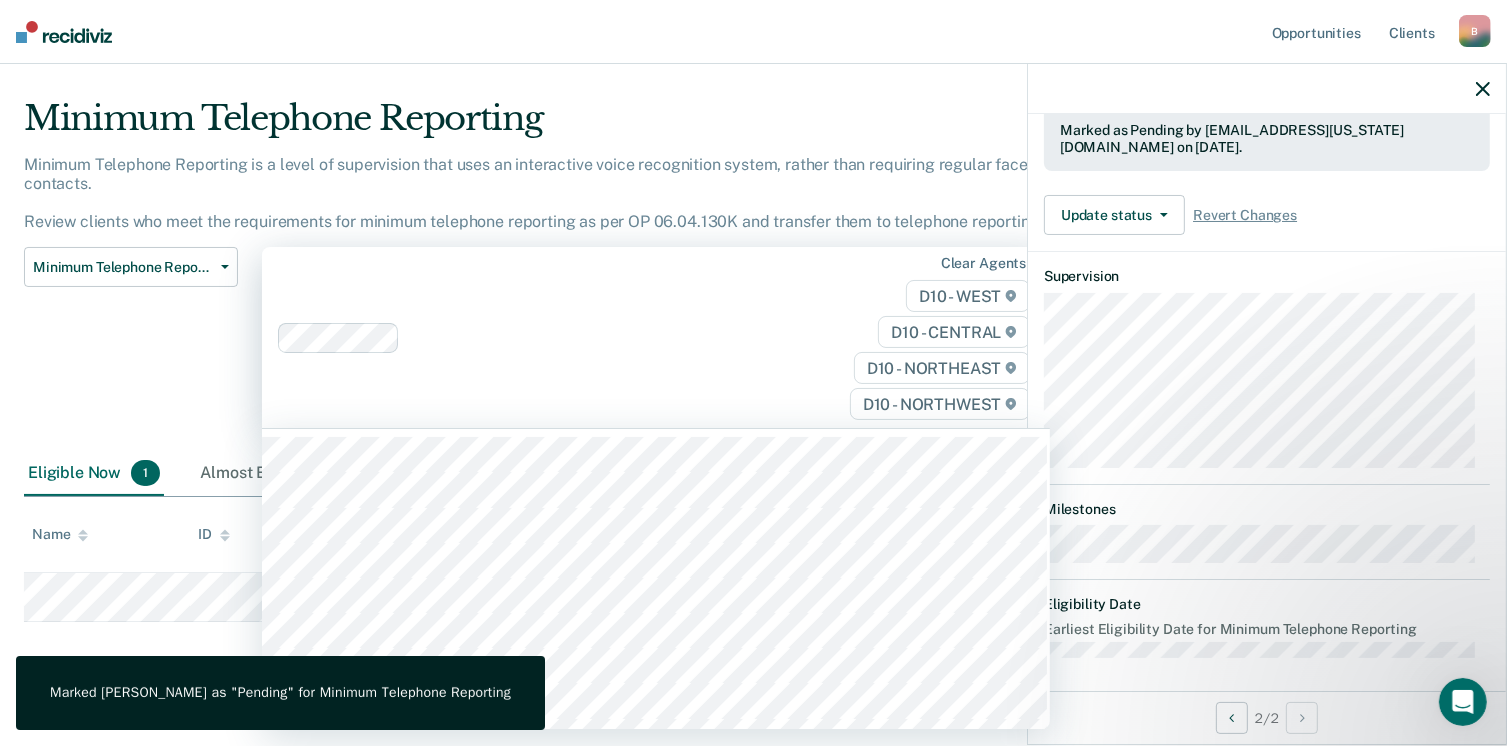 scroll, scrollTop: 38, scrollLeft: 0, axis: vertical 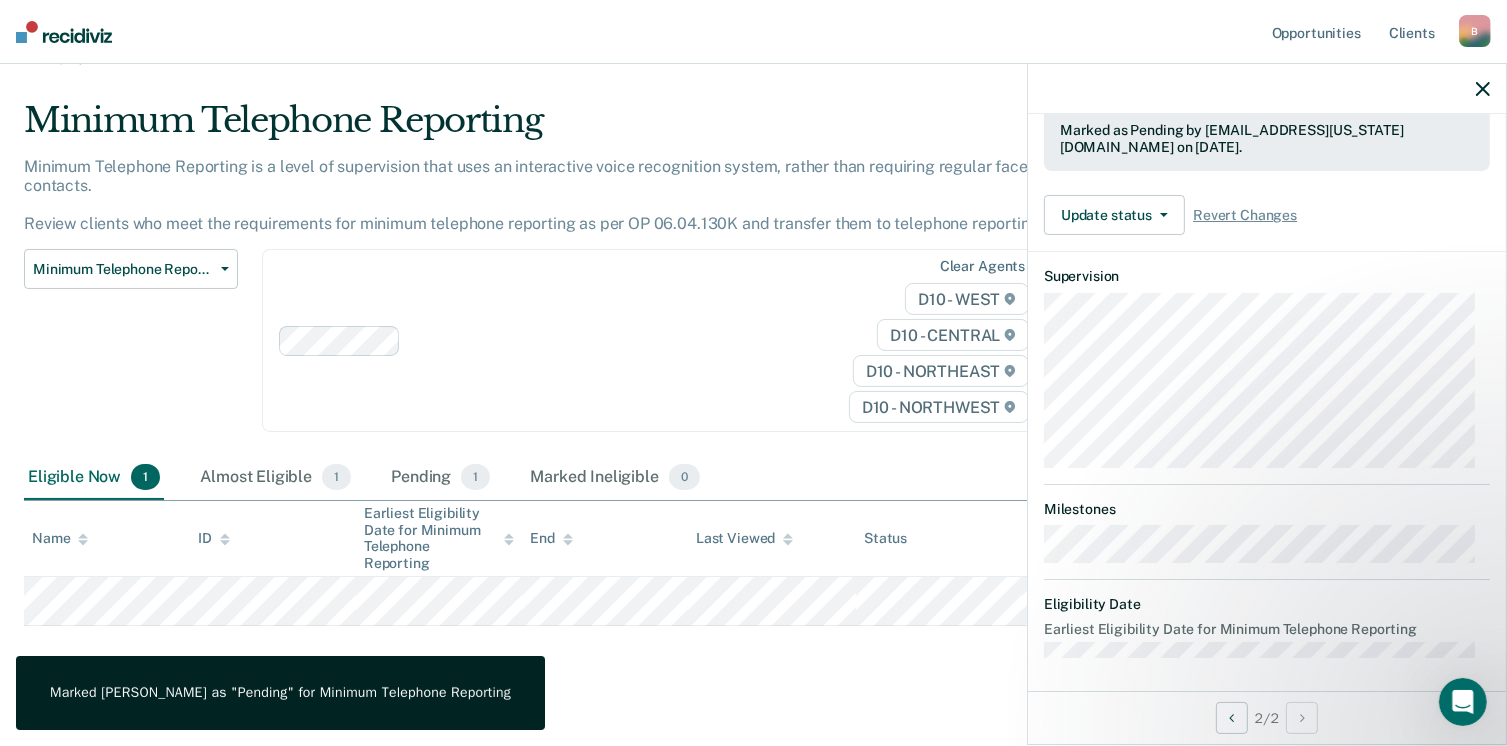 click on "Minimum Telephone Reporting Classification Review Early Discharge Minimum Telephone Reporting Overdue for Discharge Supervision Level Mismatch" at bounding box center [131, 352] 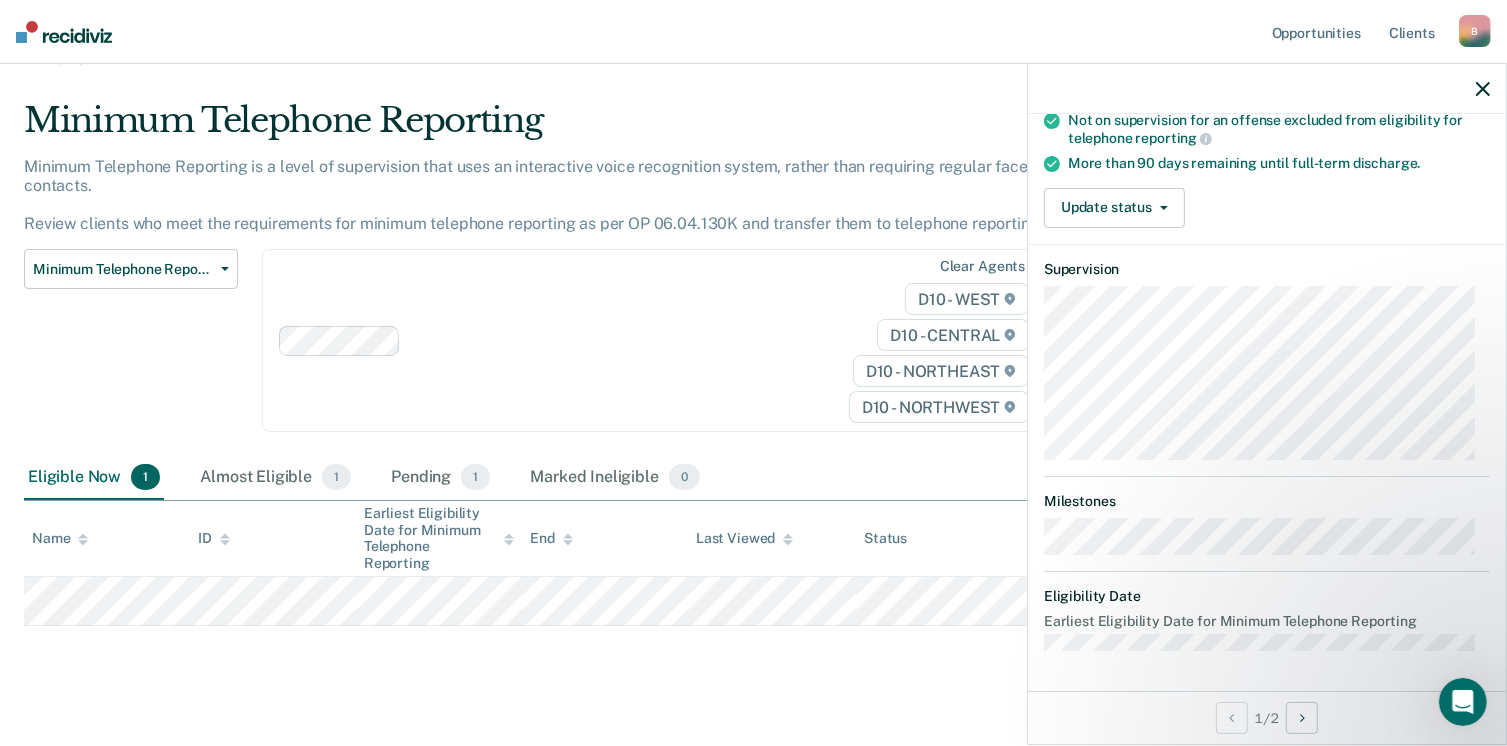 scroll, scrollTop: 268, scrollLeft: 0, axis: vertical 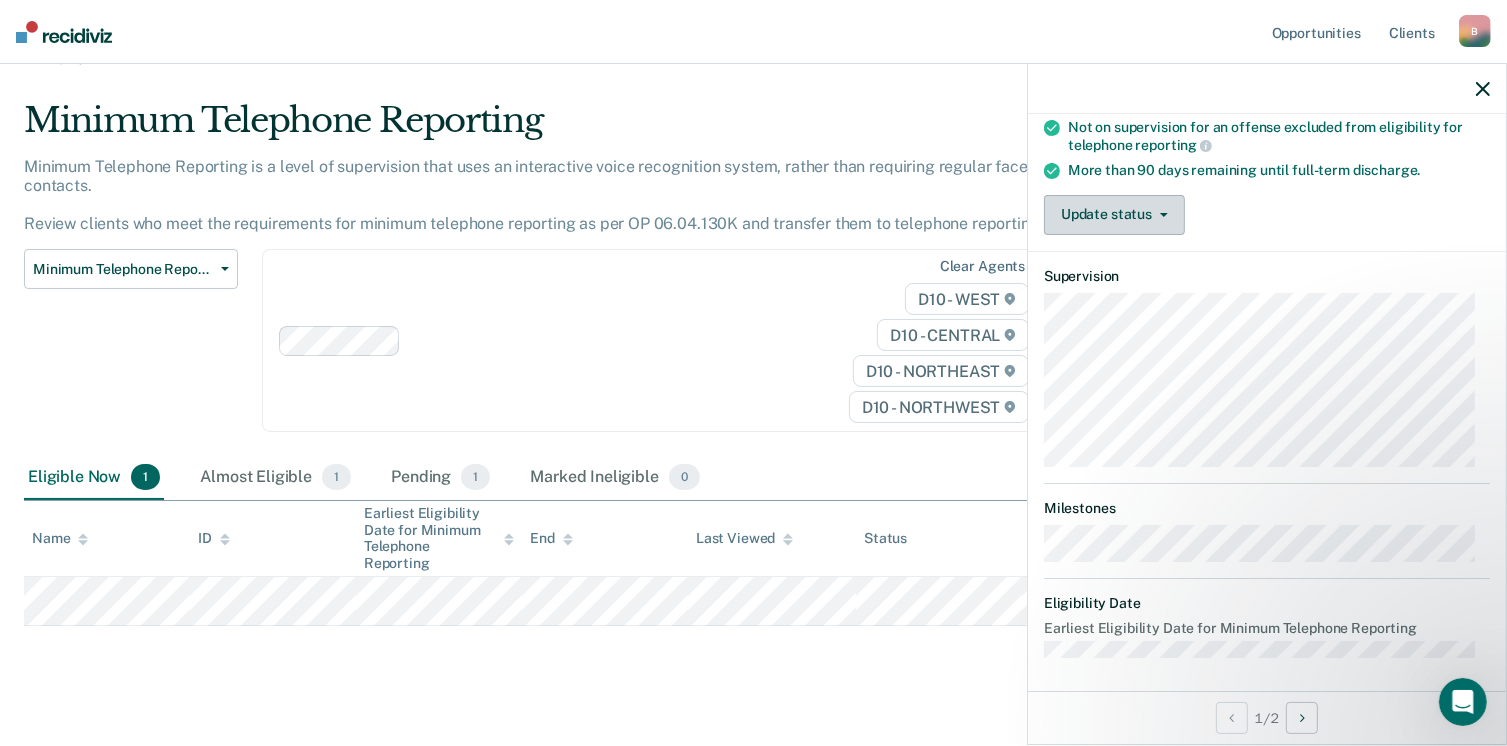 click 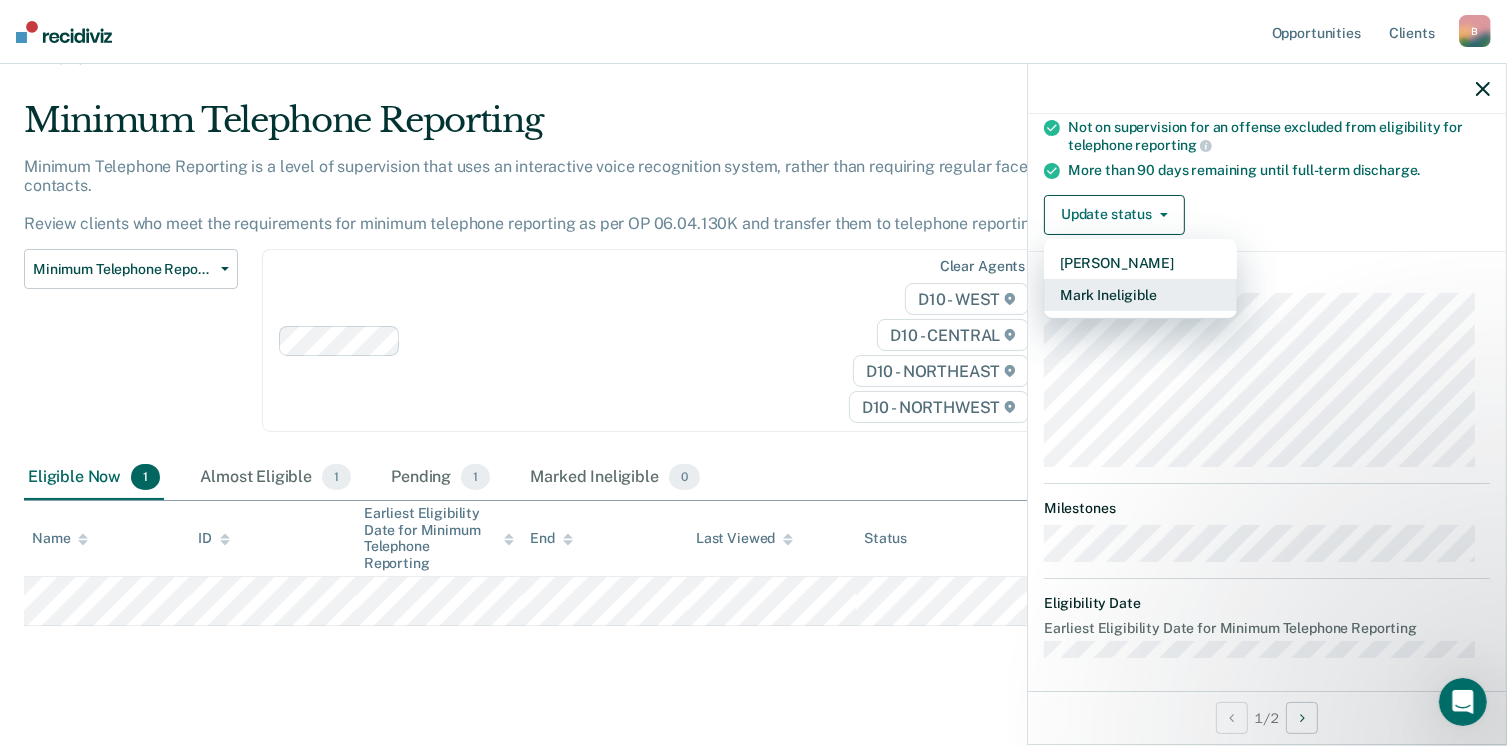click on "Mark Ineligible" at bounding box center [1140, 295] 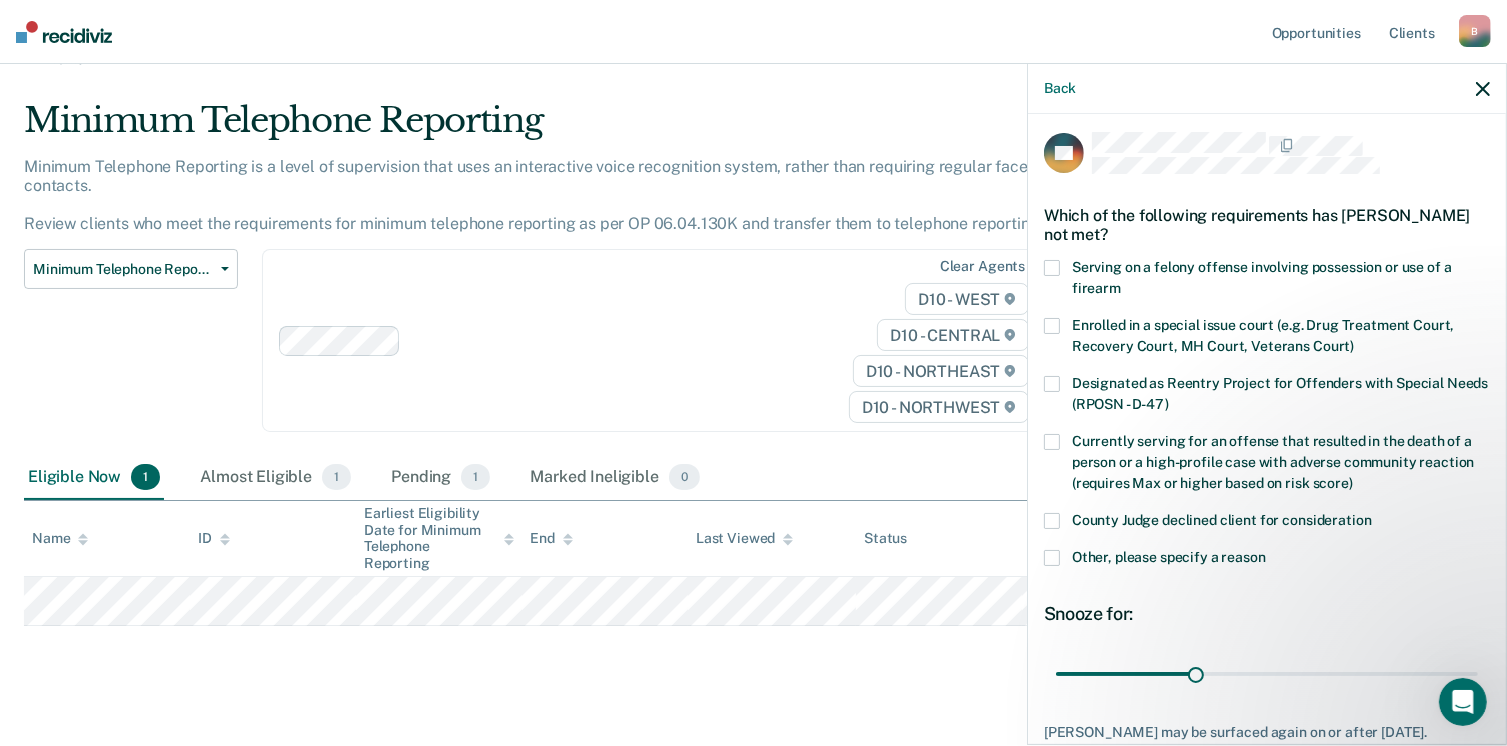scroll, scrollTop: 0, scrollLeft: 0, axis: both 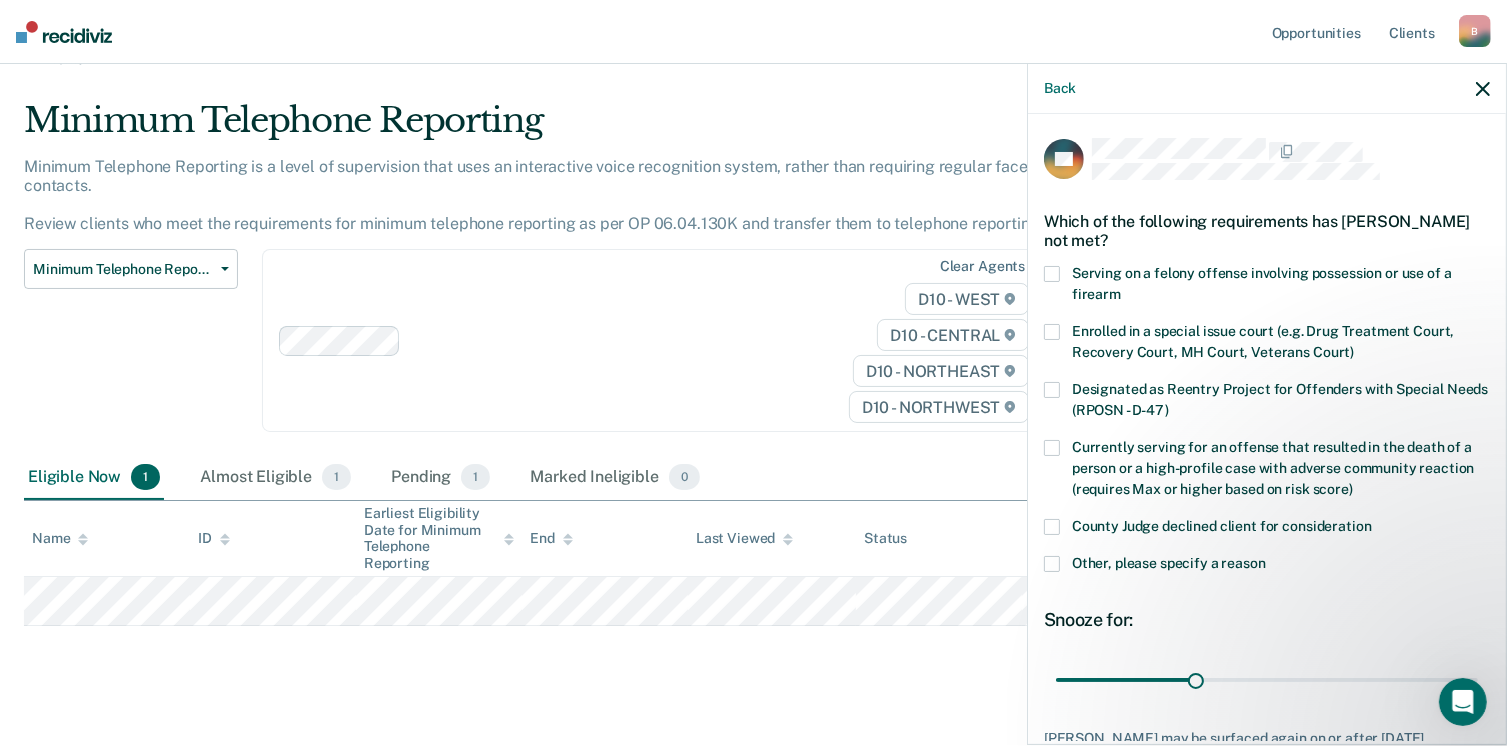 click on "Back" at bounding box center [1267, 89] 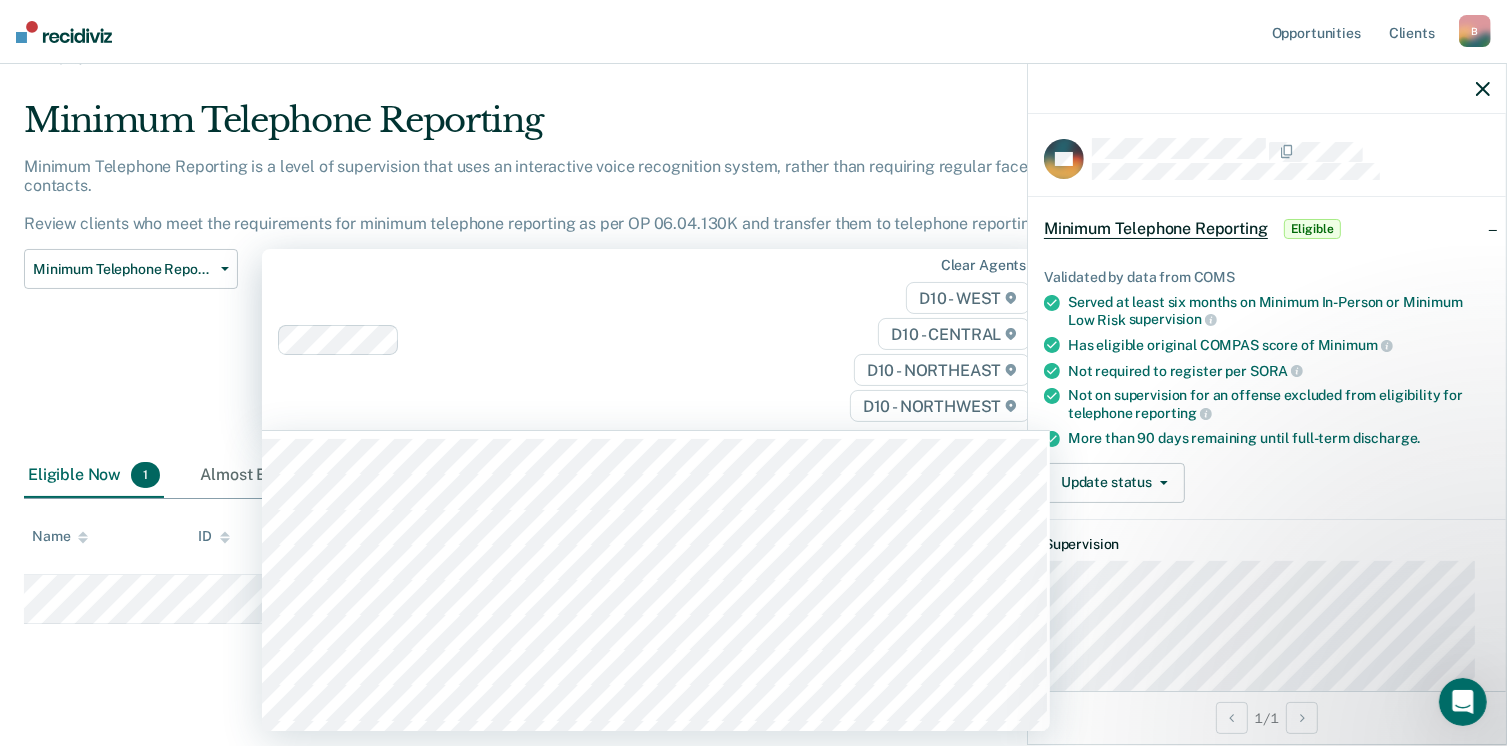 click on "Clear   agents D10 - WEST   D10 - CENTRAL   D10 - NORTHEAST   D10 - NORTHWEST" at bounding box center (656, 339) 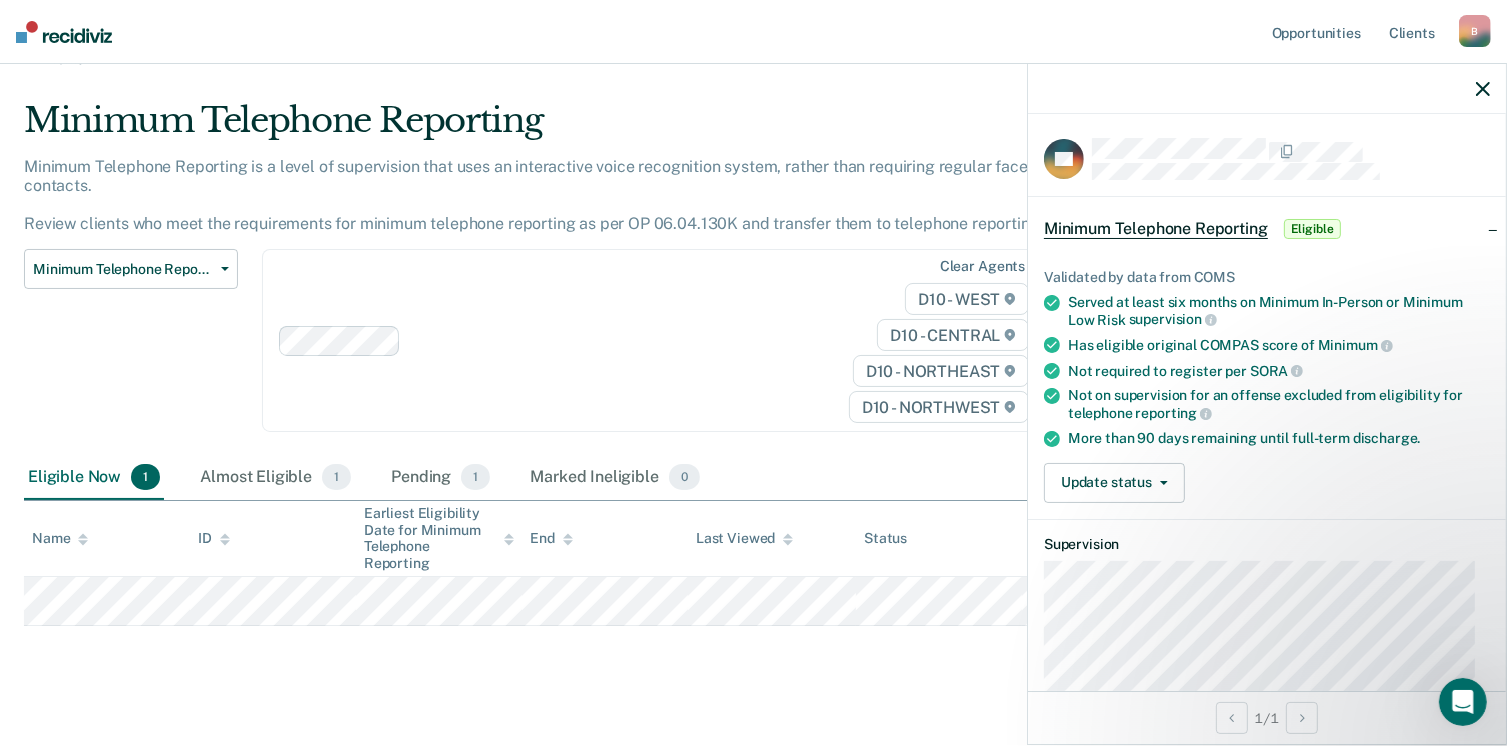 click on "Minimum Telephone Reporting" at bounding box center (589, 128) 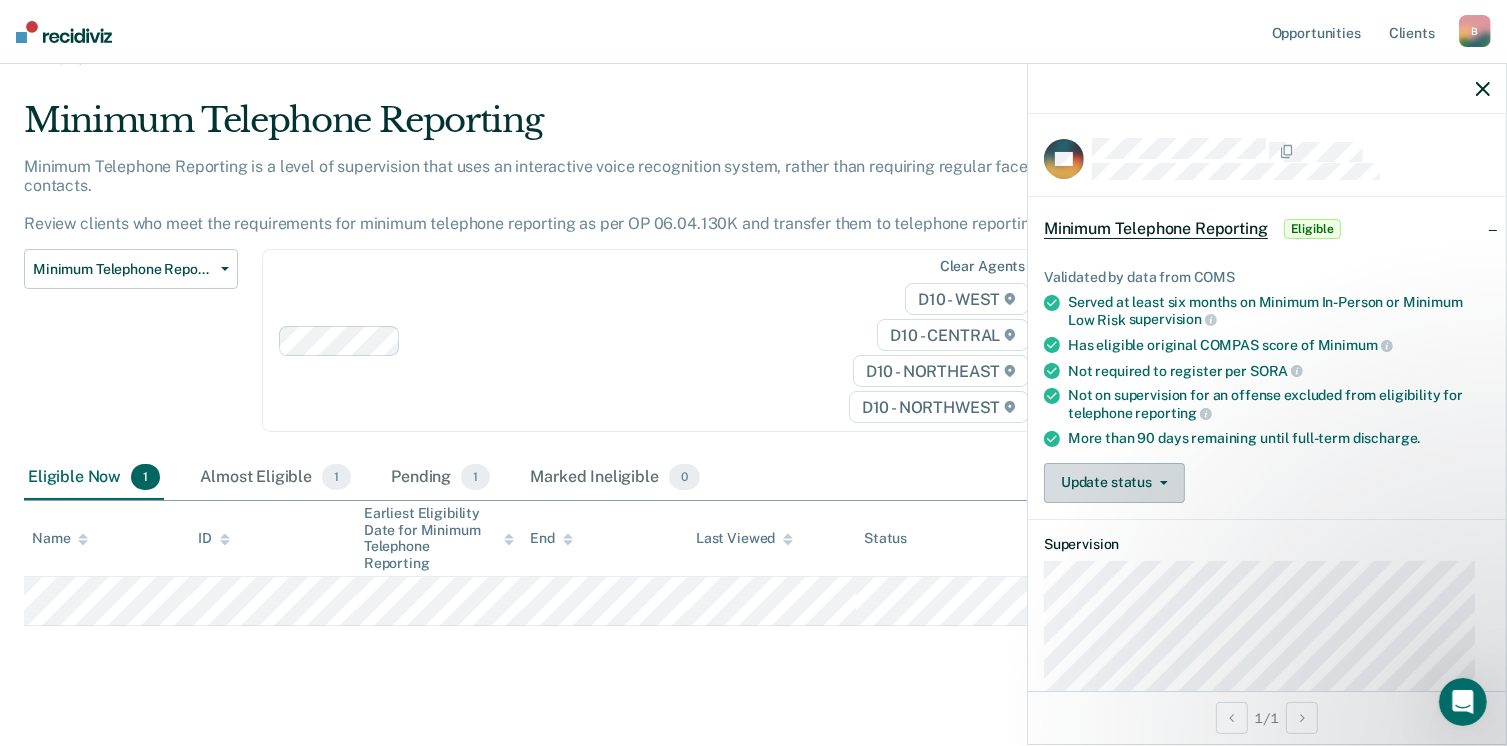 click on "Update status" at bounding box center (1114, 483) 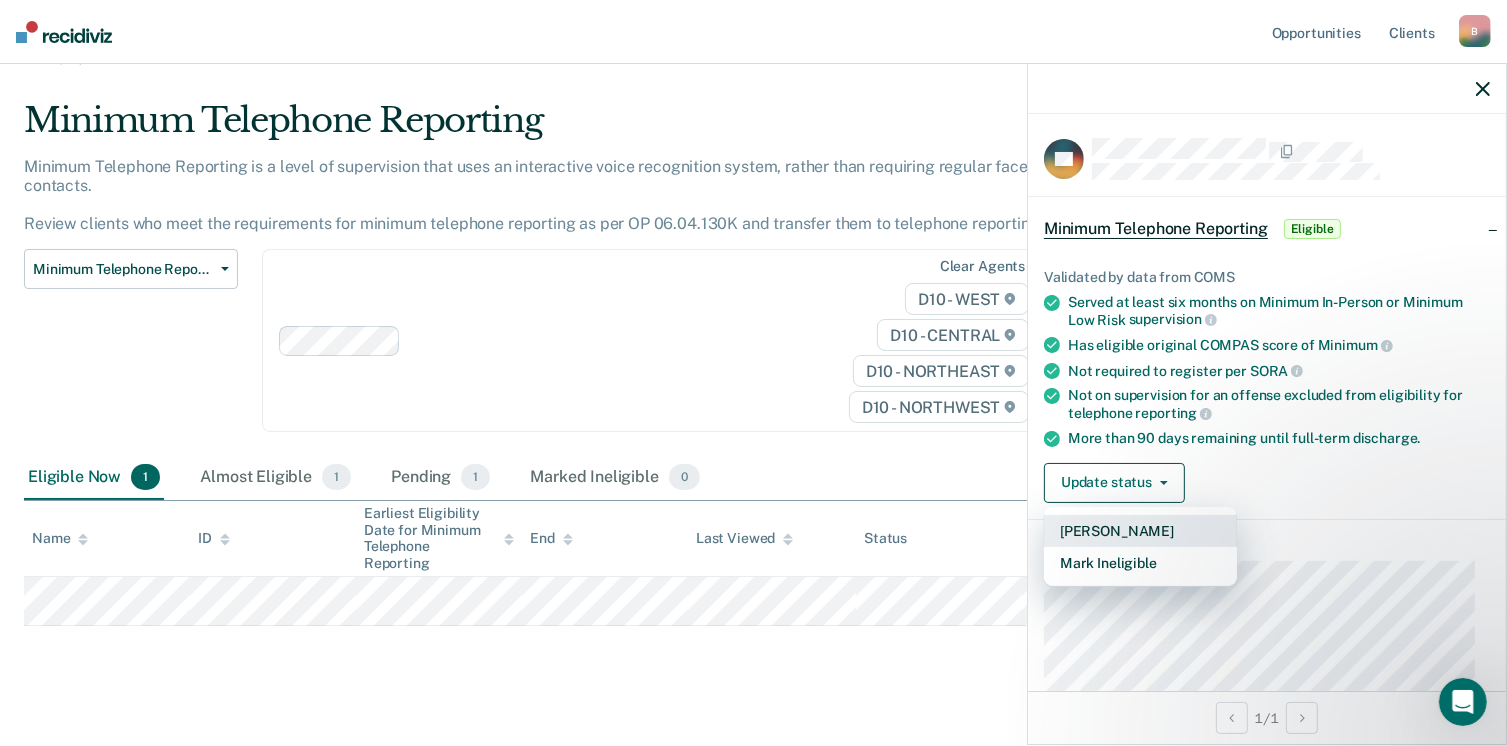 click on "Mark Pending" at bounding box center (1140, 531) 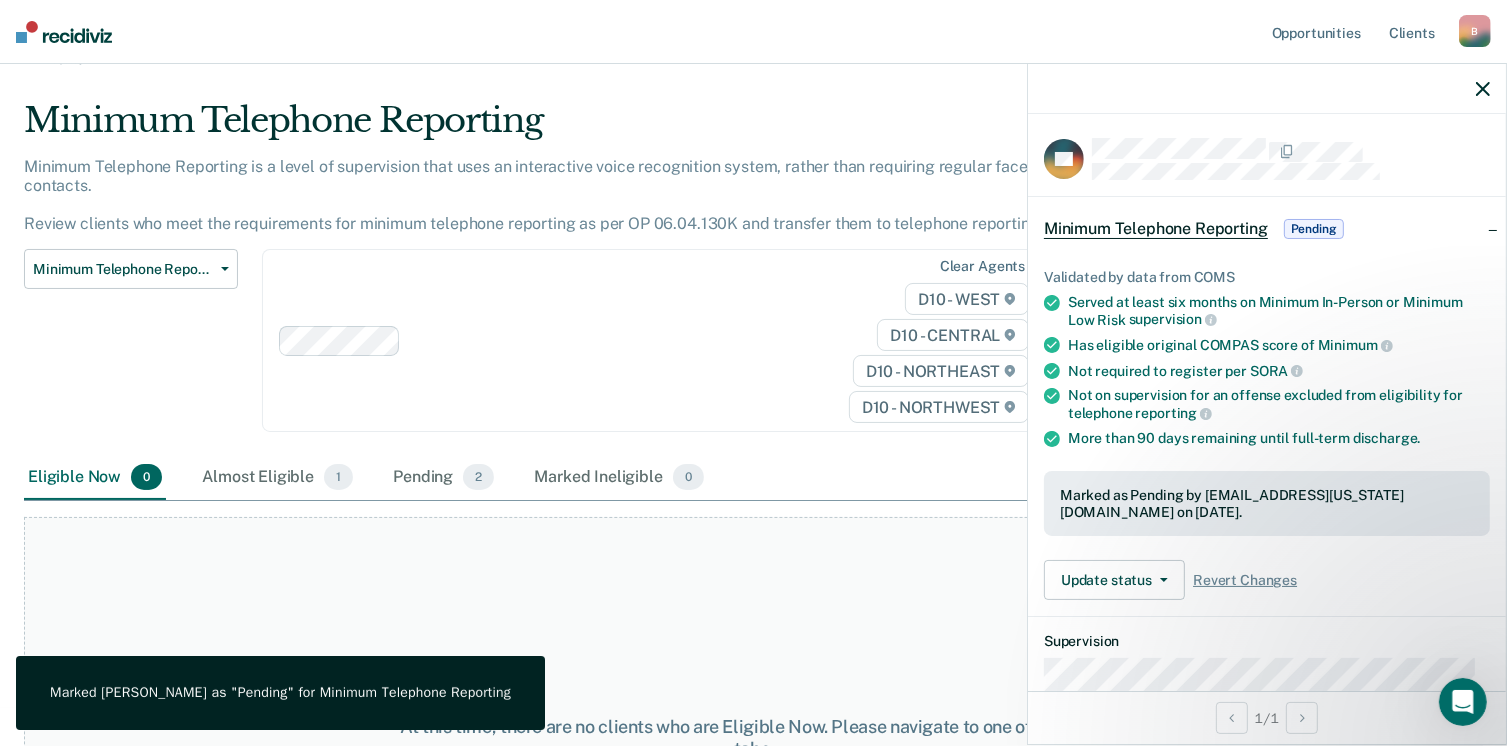 click on "At this time, there are no clients who are Eligible Now. Please navigate to one of the other tabs." at bounding box center (753, 738) 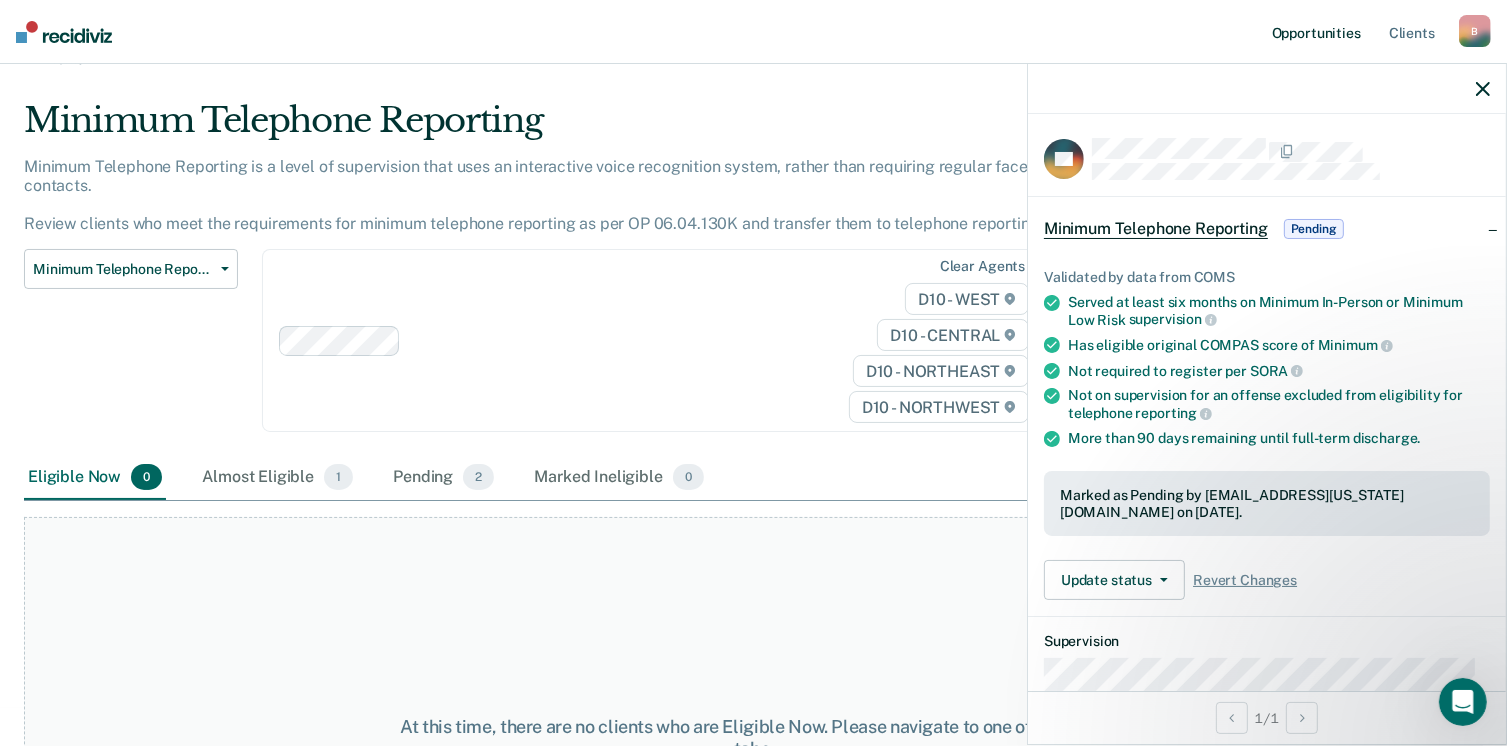 click on "Opportunities" at bounding box center (1316, 32) 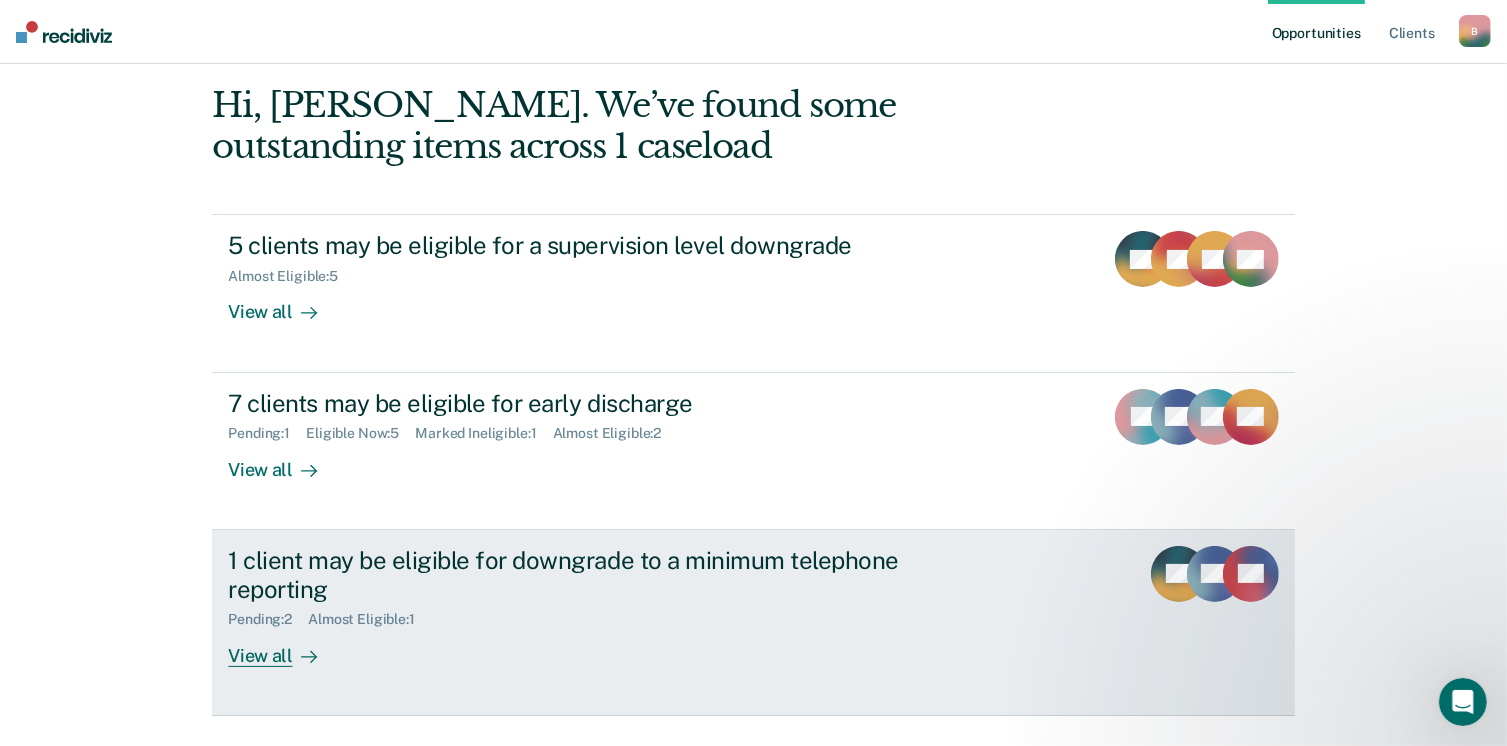 scroll, scrollTop: 200, scrollLeft: 0, axis: vertical 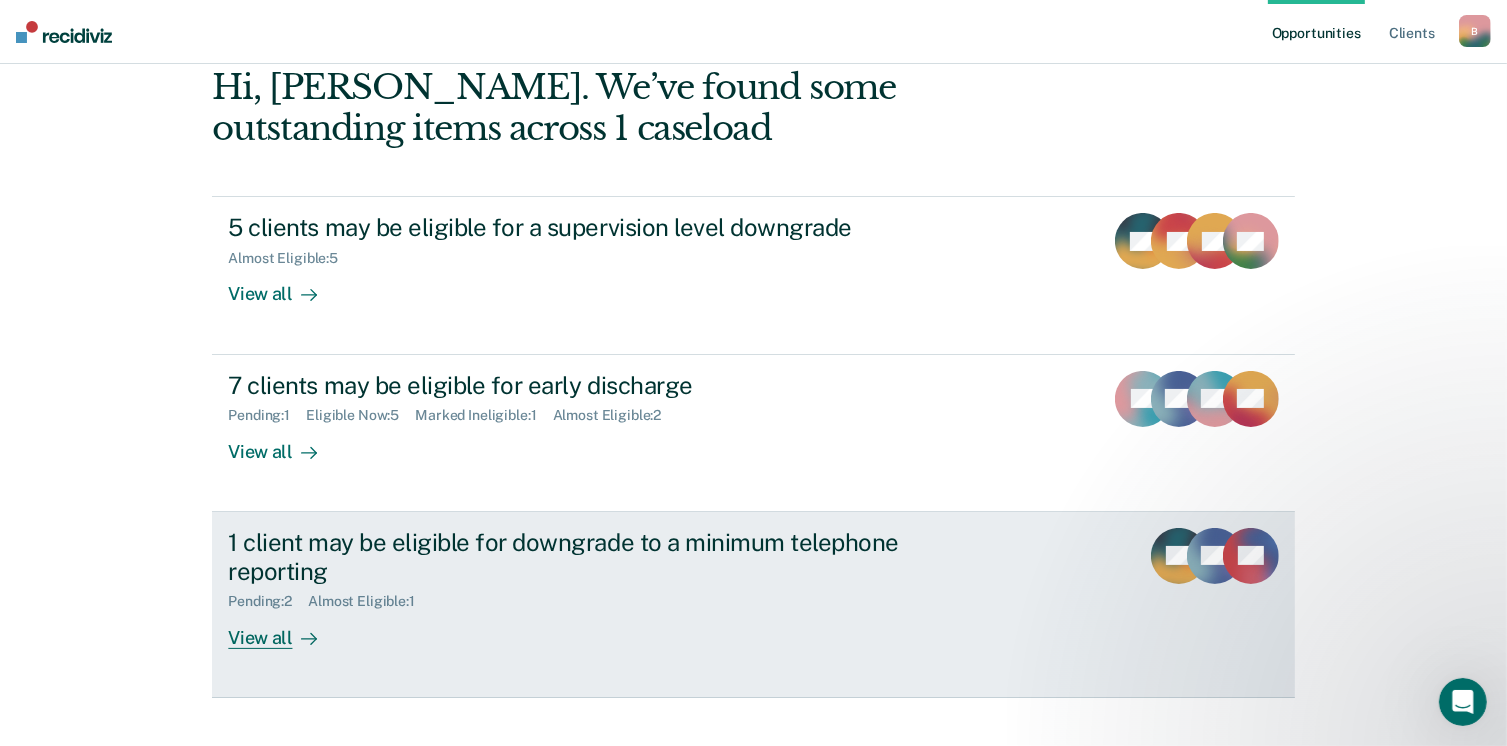 click on "View all" at bounding box center (284, 629) 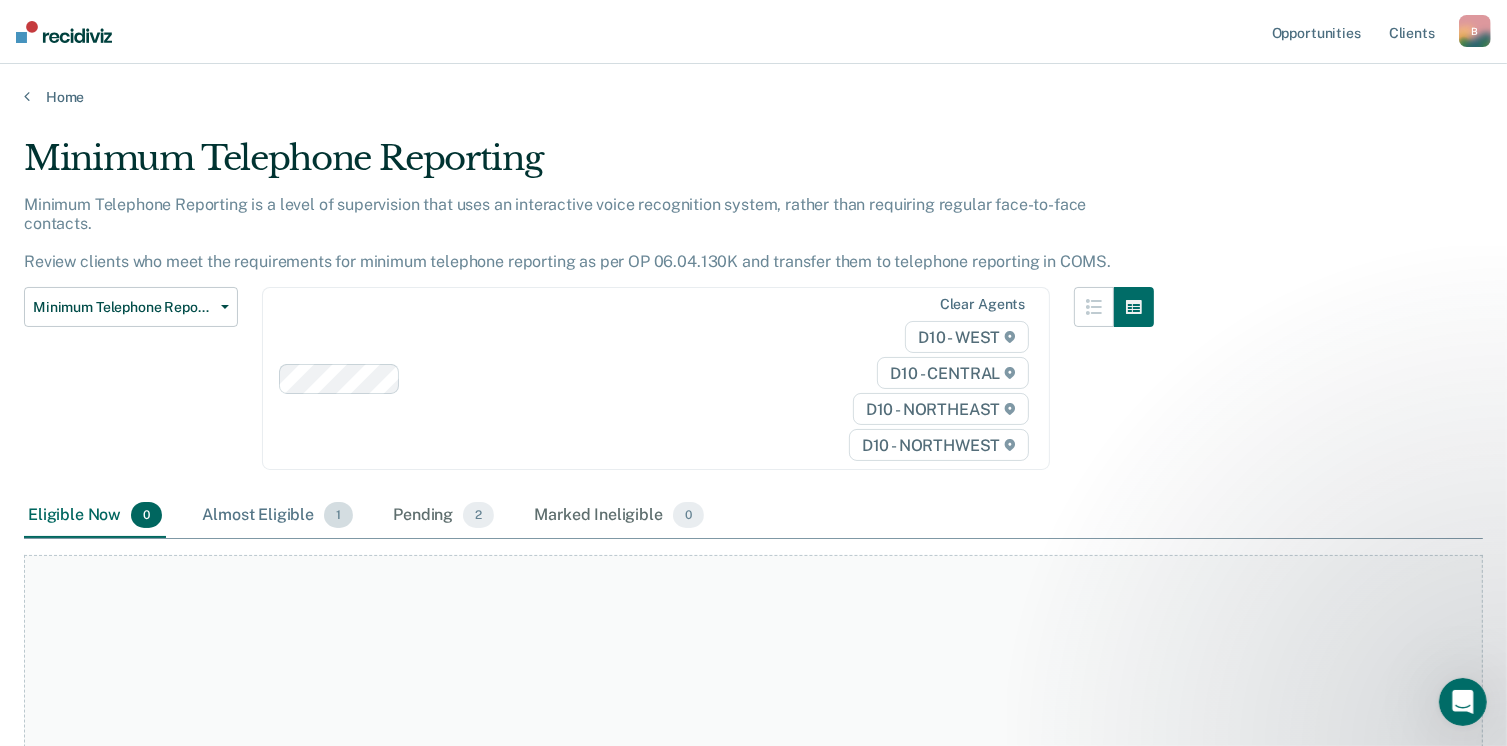click on "Almost Eligible 1" at bounding box center [277, 516] 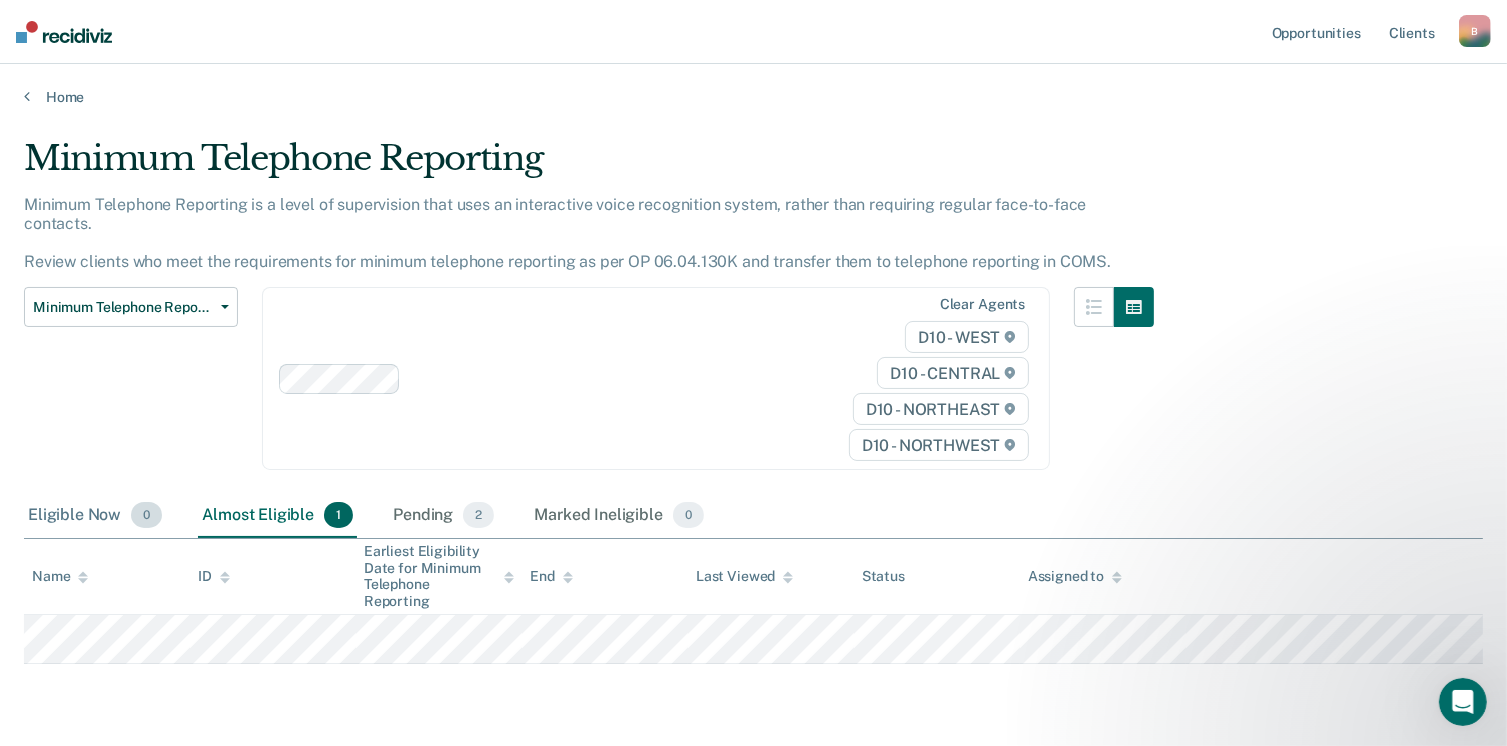 click on "Eligible Now 0" at bounding box center [95, 516] 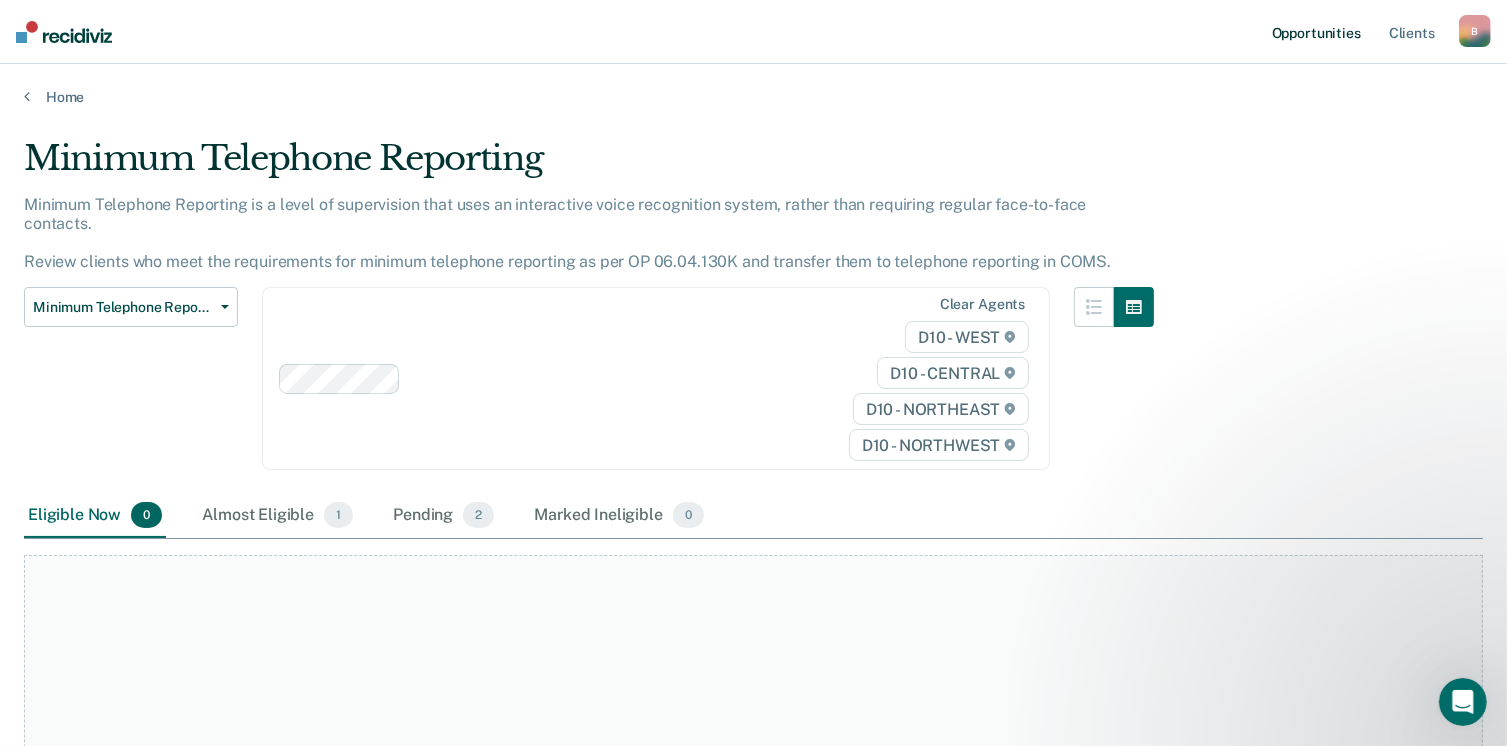 click on "Opportunities" at bounding box center [1316, 32] 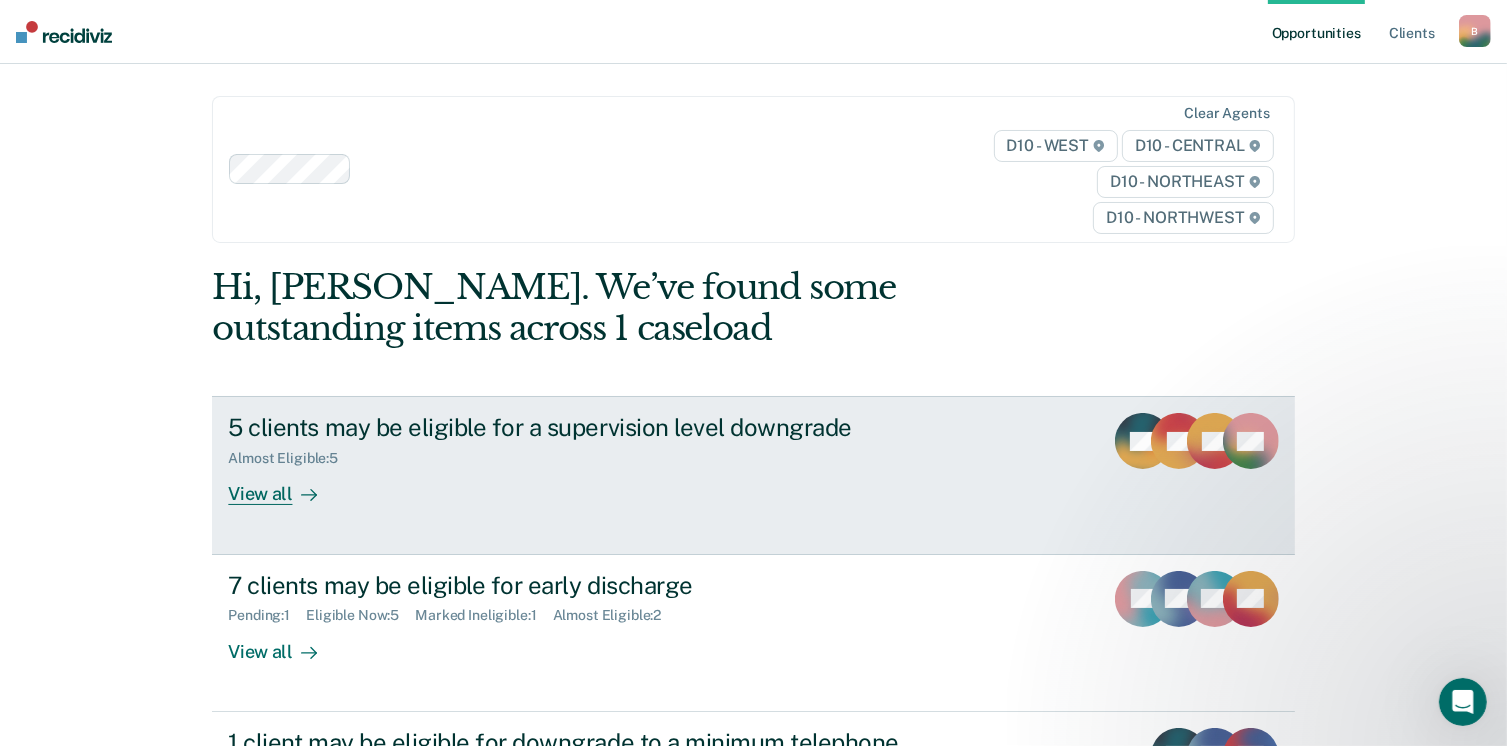 click on "View all" at bounding box center [284, 486] 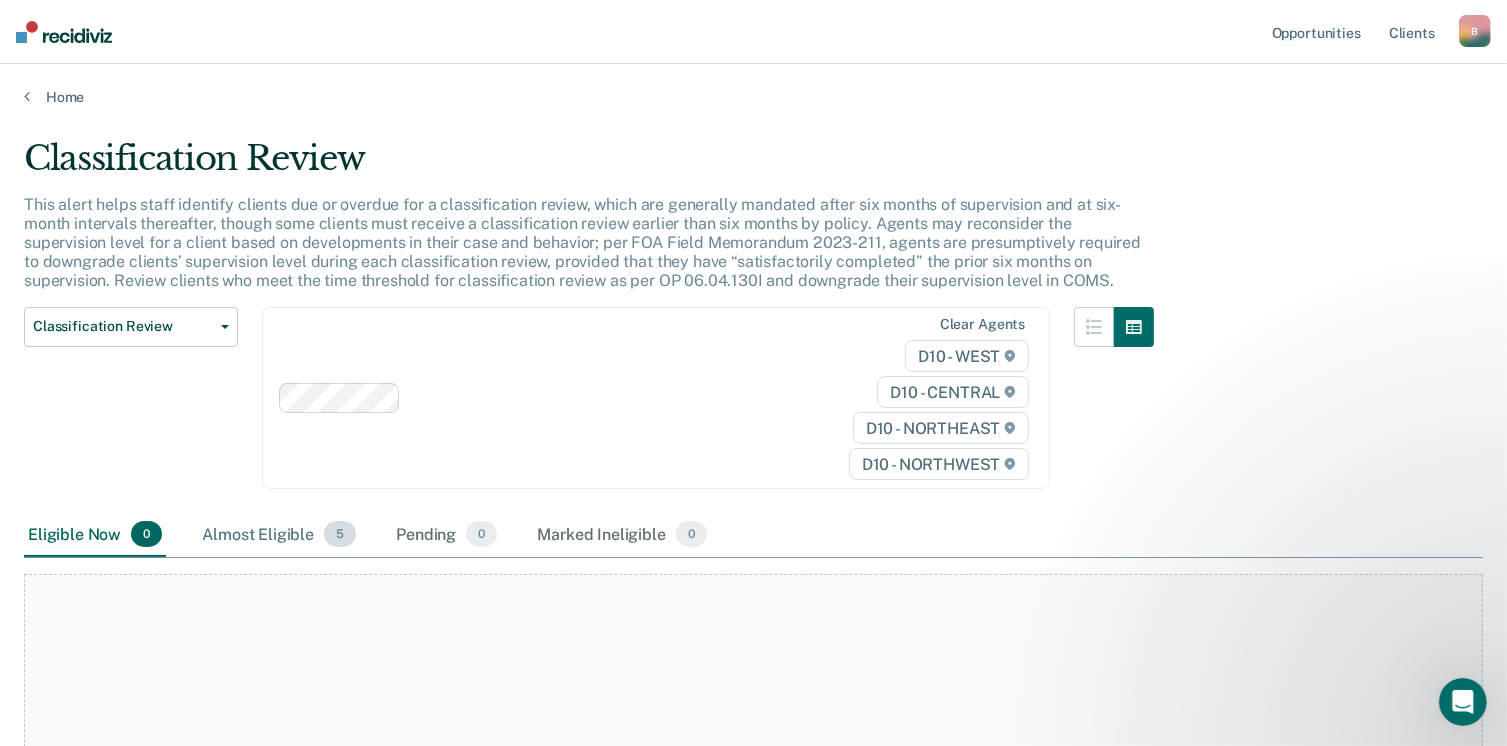 click on "Almost Eligible 5" at bounding box center [279, 535] 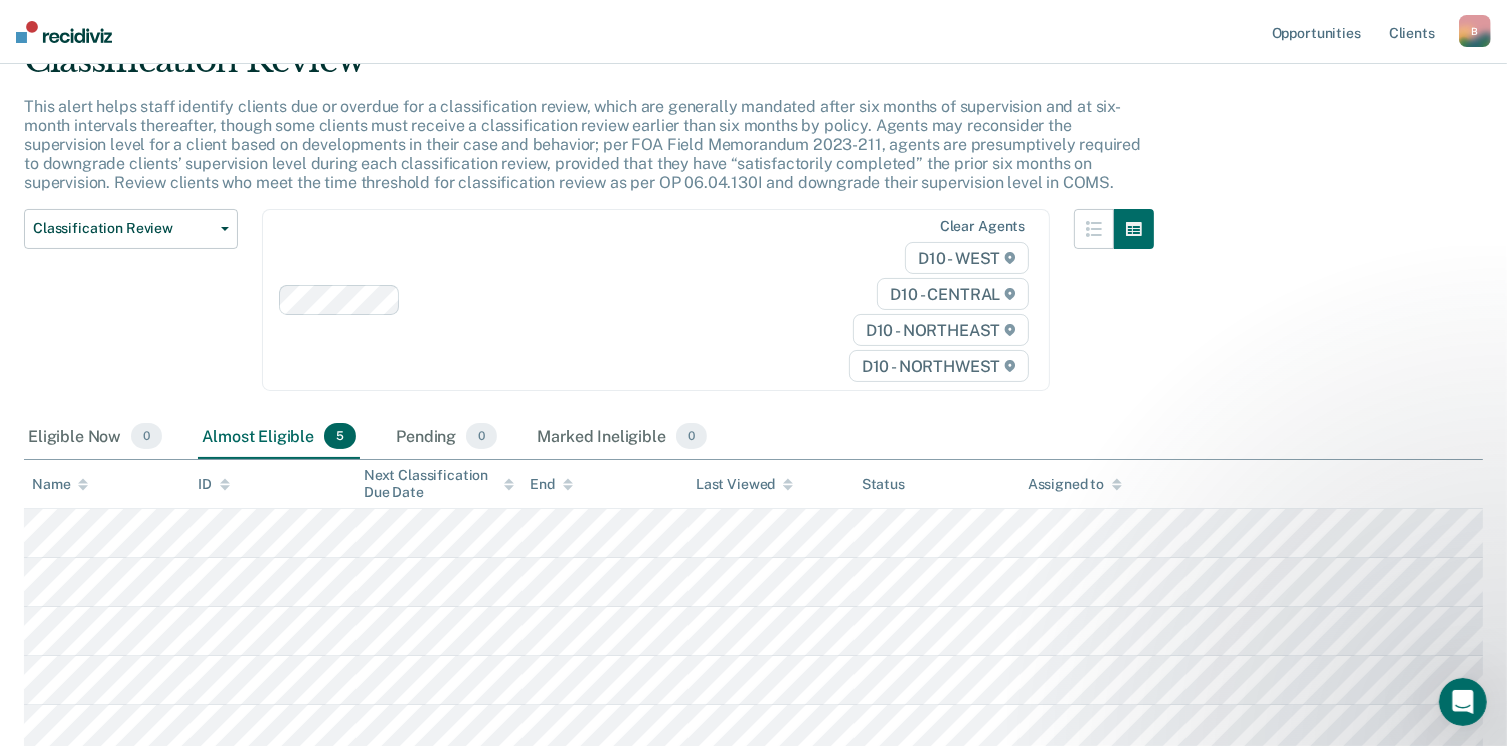 scroll, scrollTop: 0, scrollLeft: 0, axis: both 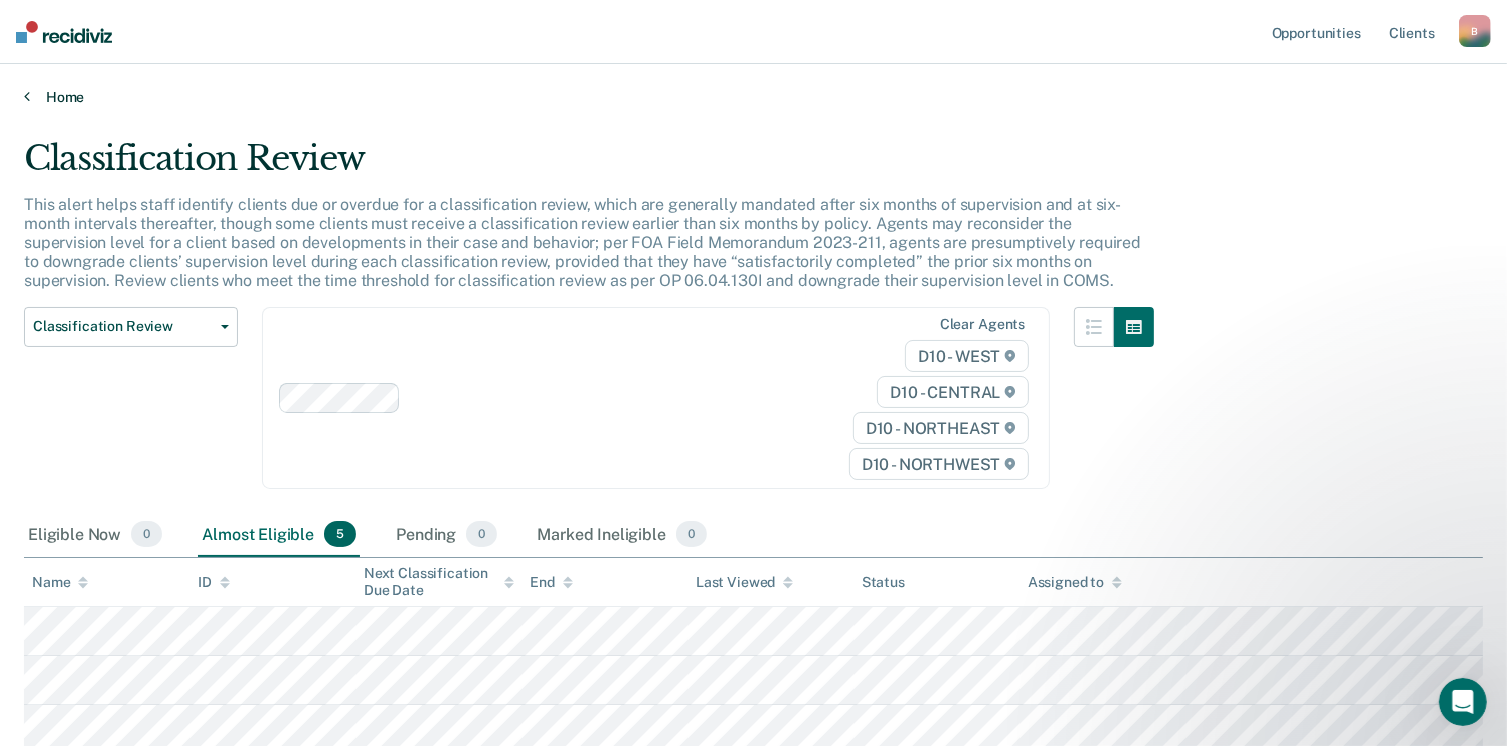 click at bounding box center [27, 96] 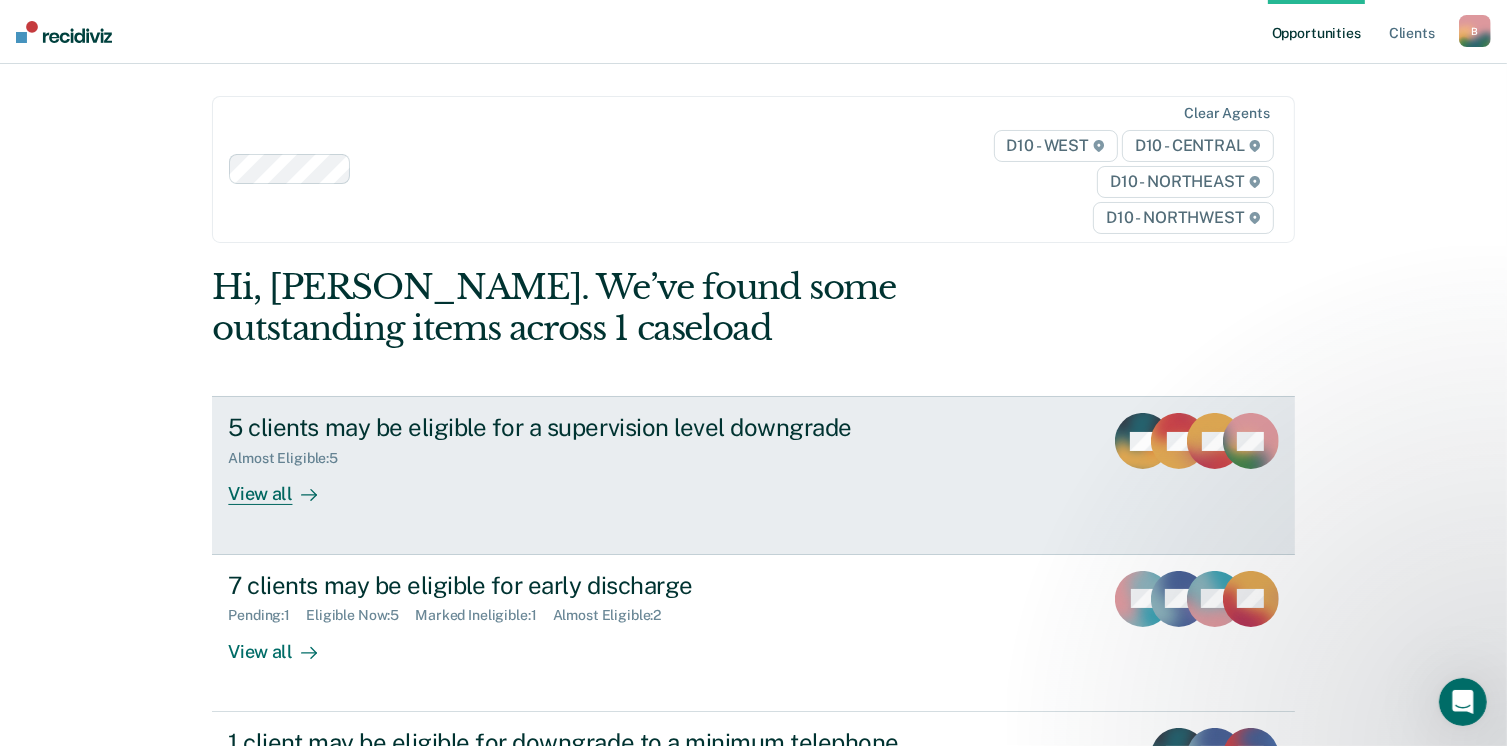 click at bounding box center [305, 494] 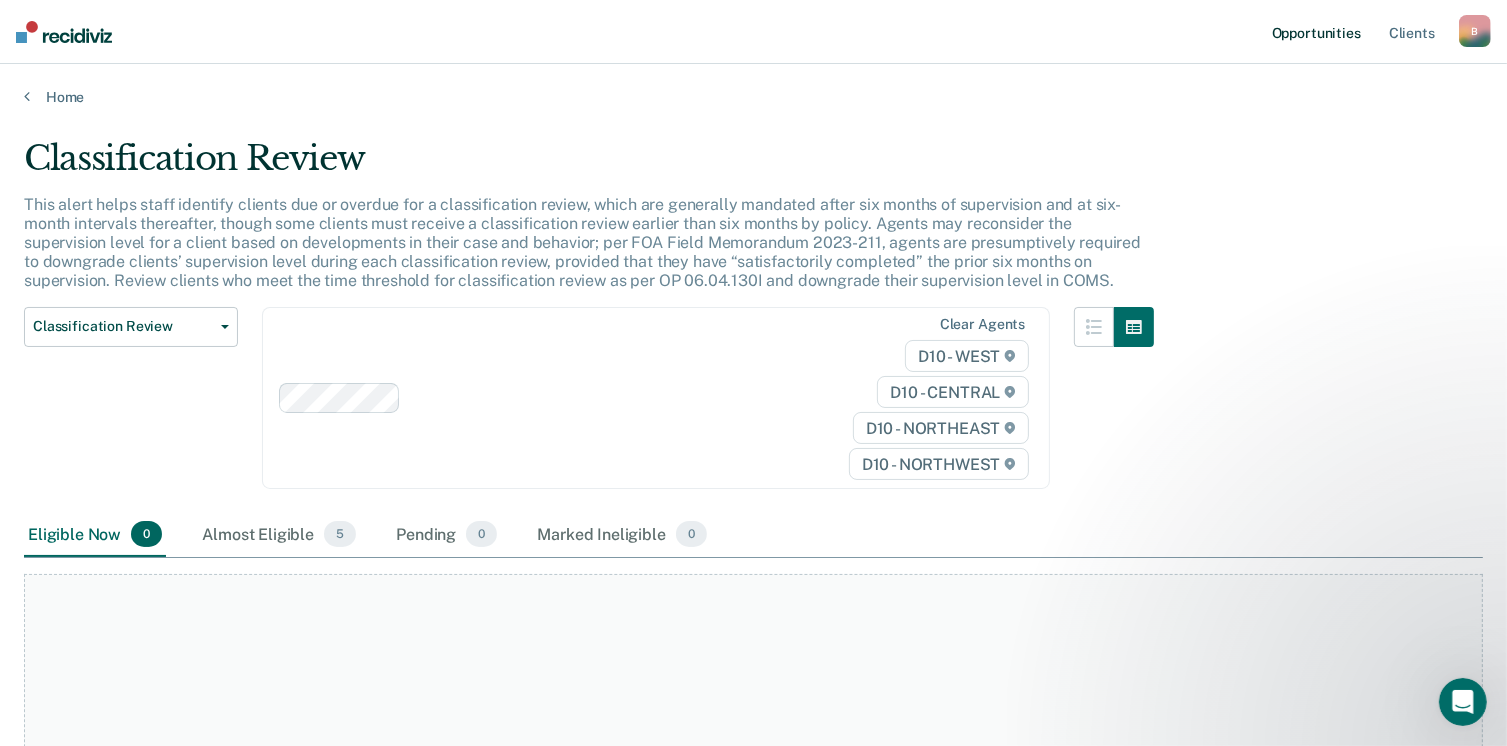 click on "Opportunities" at bounding box center [1316, 32] 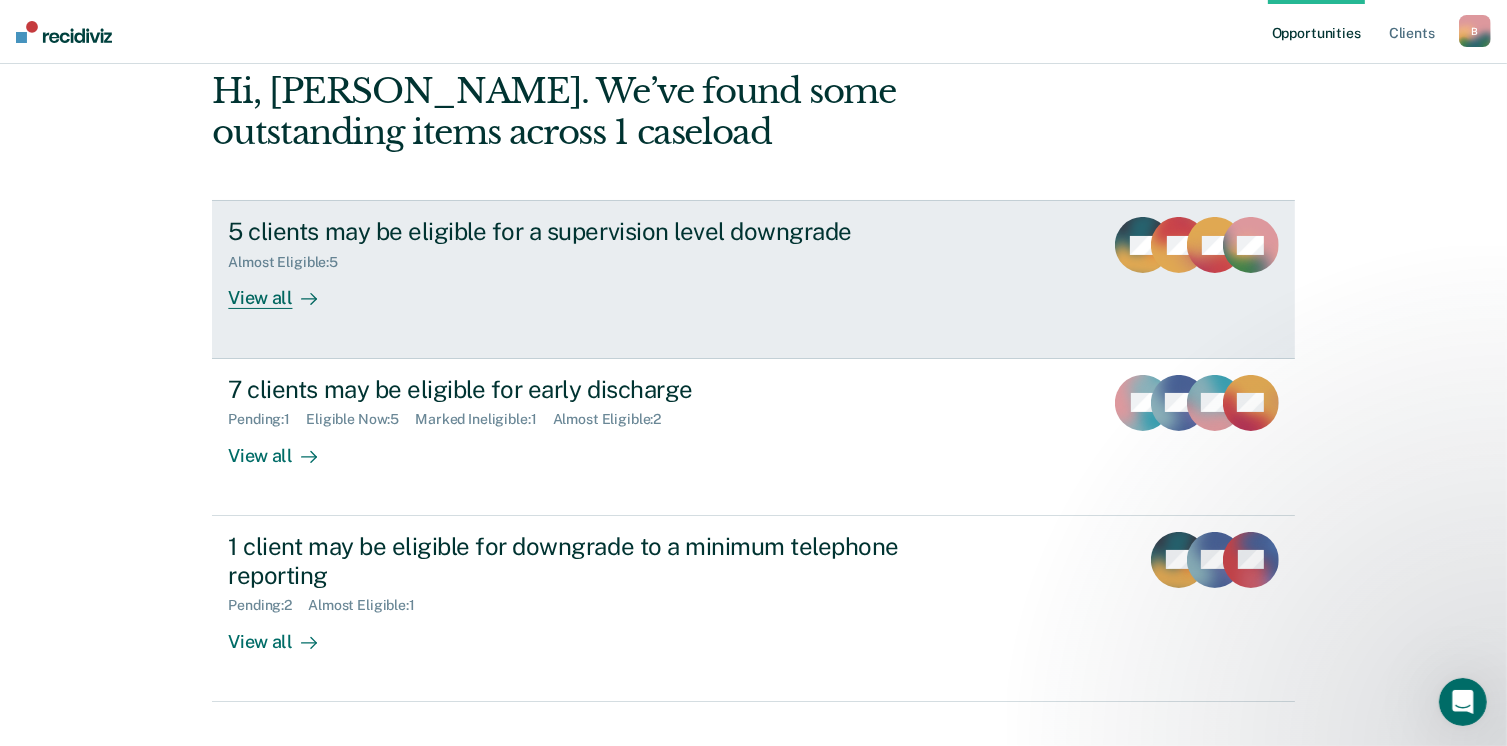 scroll, scrollTop: 200, scrollLeft: 0, axis: vertical 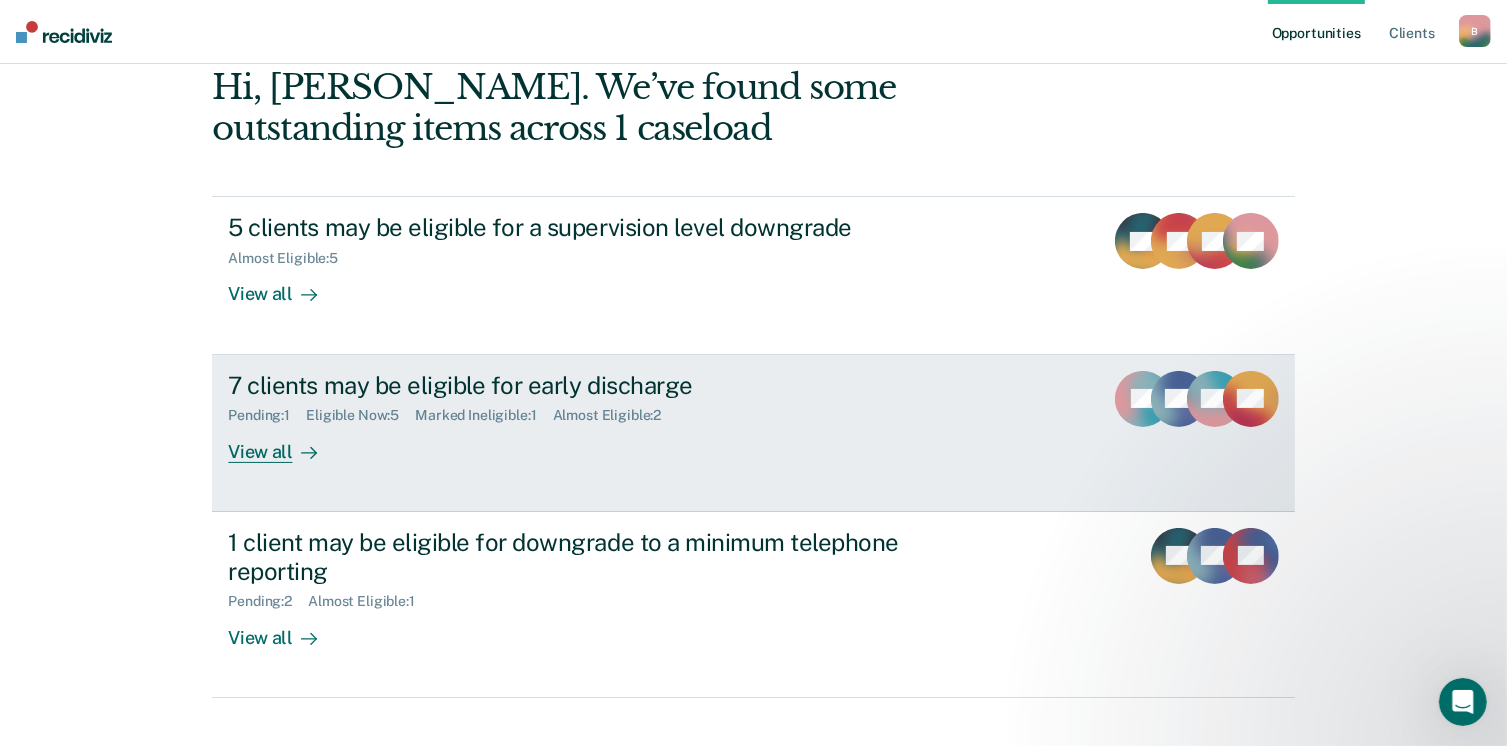 click on "View all" at bounding box center [284, 443] 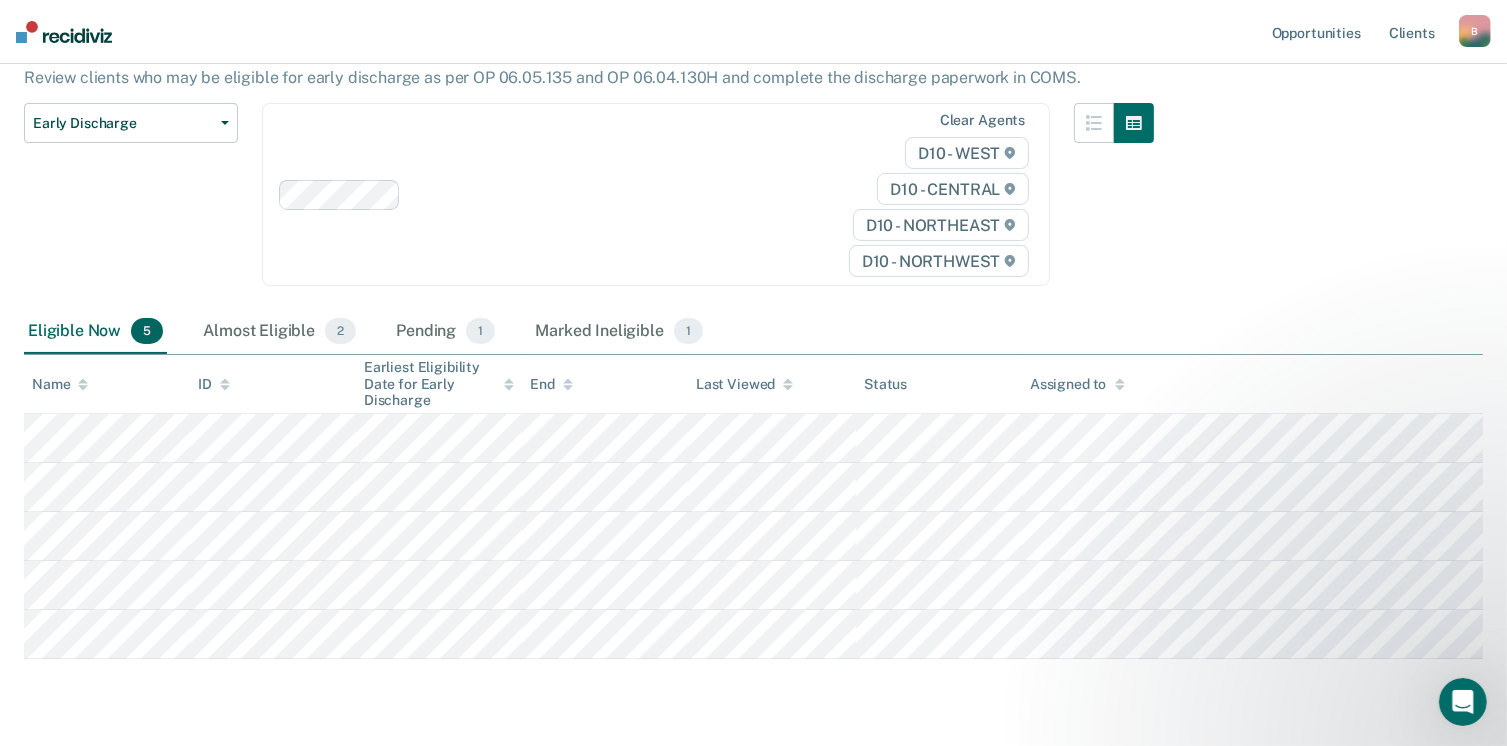 scroll, scrollTop: 200, scrollLeft: 0, axis: vertical 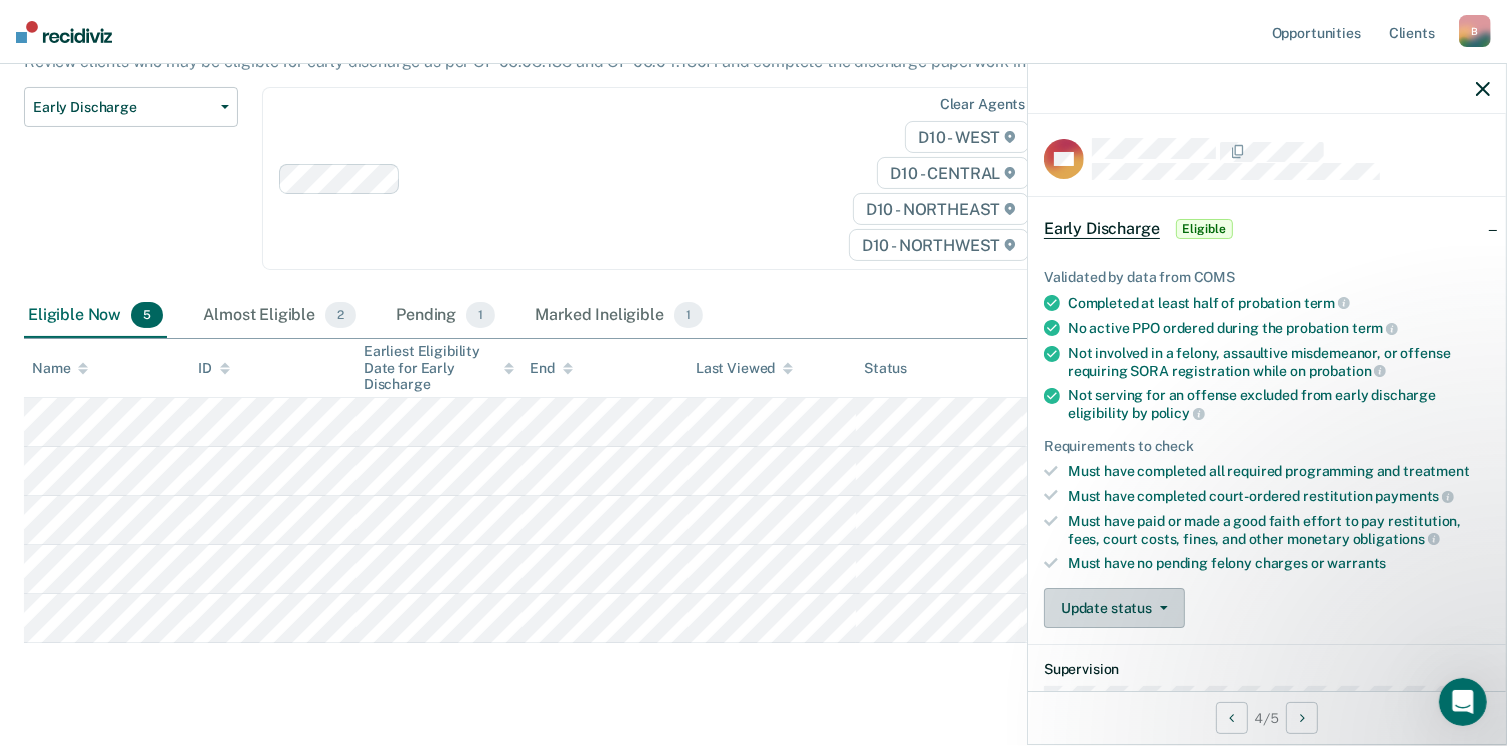 click on "Update status" at bounding box center [1114, 608] 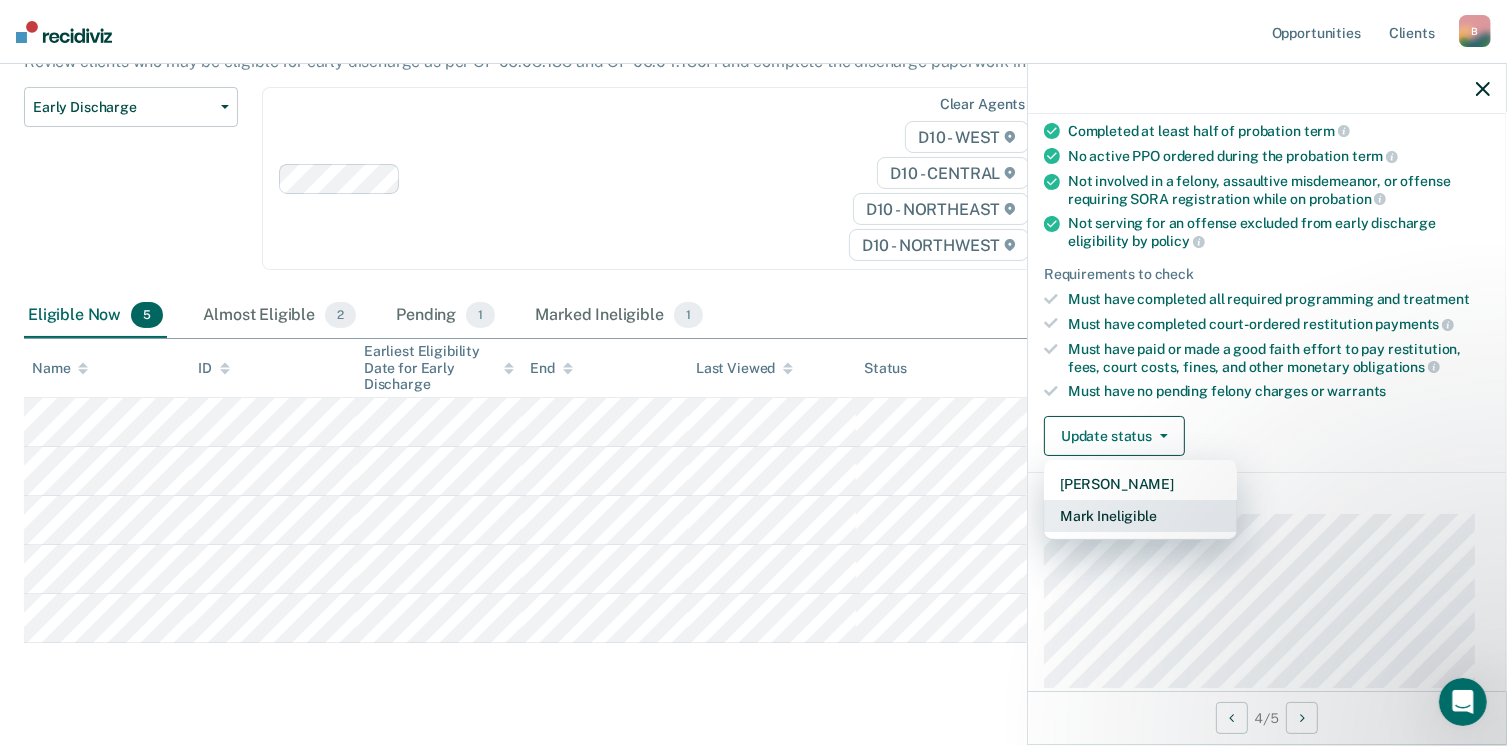 scroll, scrollTop: 200, scrollLeft: 0, axis: vertical 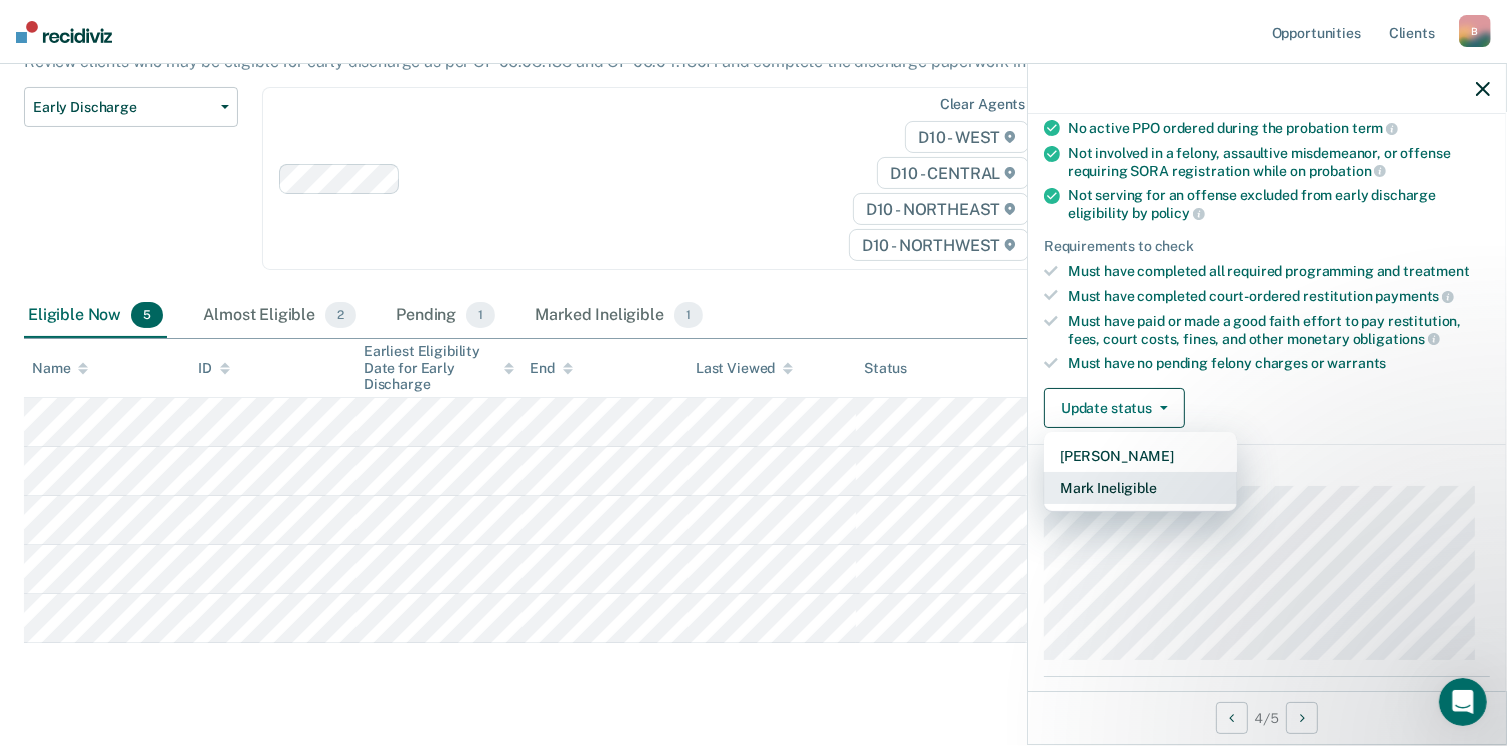 click on "Mark Ineligible" at bounding box center (1140, 488) 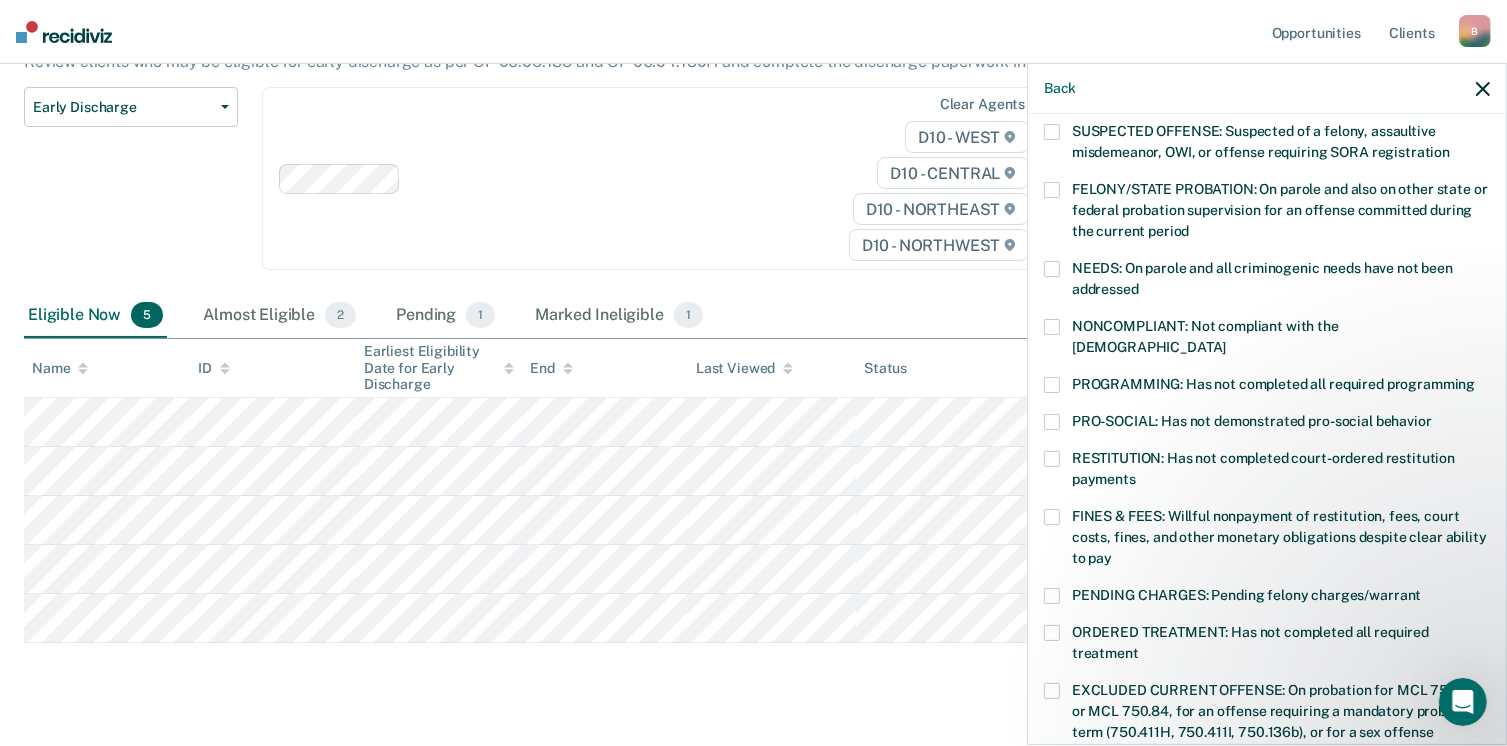click at bounding box center [1052, 327] 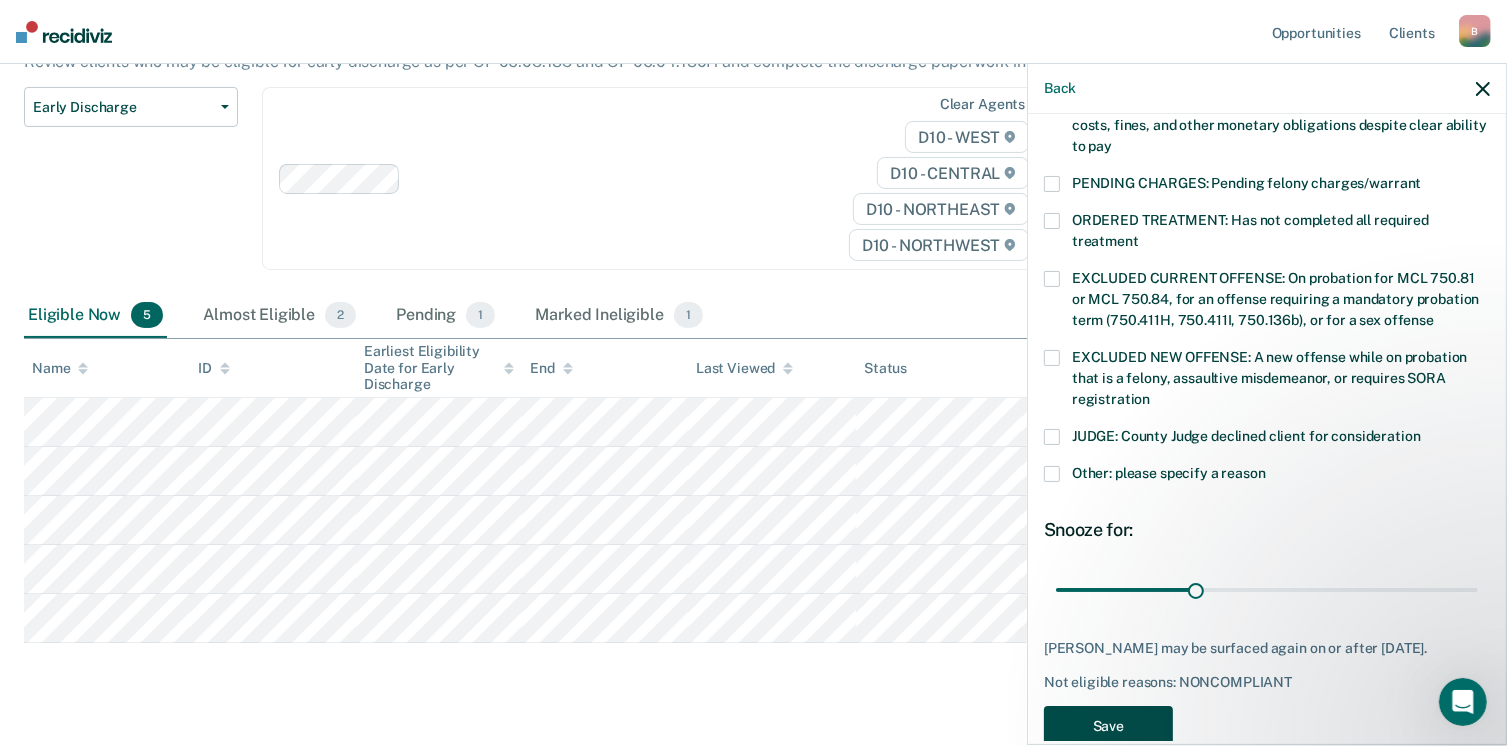 scroll, scrollTop: 630, scrollLeft: 0, axis: vertical 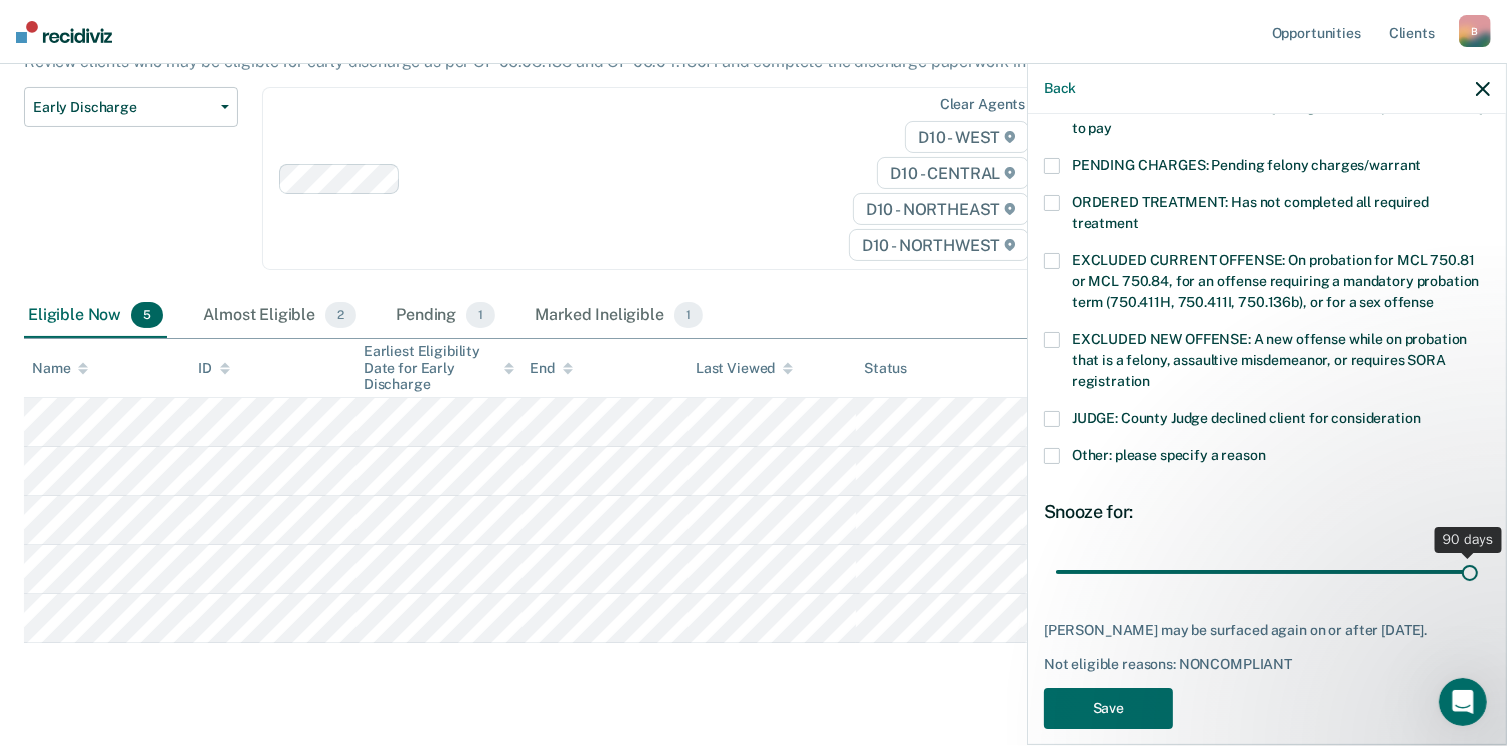 drag, startPoint x: 1192, startPoint y: 552, endPoint x: 1528, endPoint y: 517, distance: 337.818 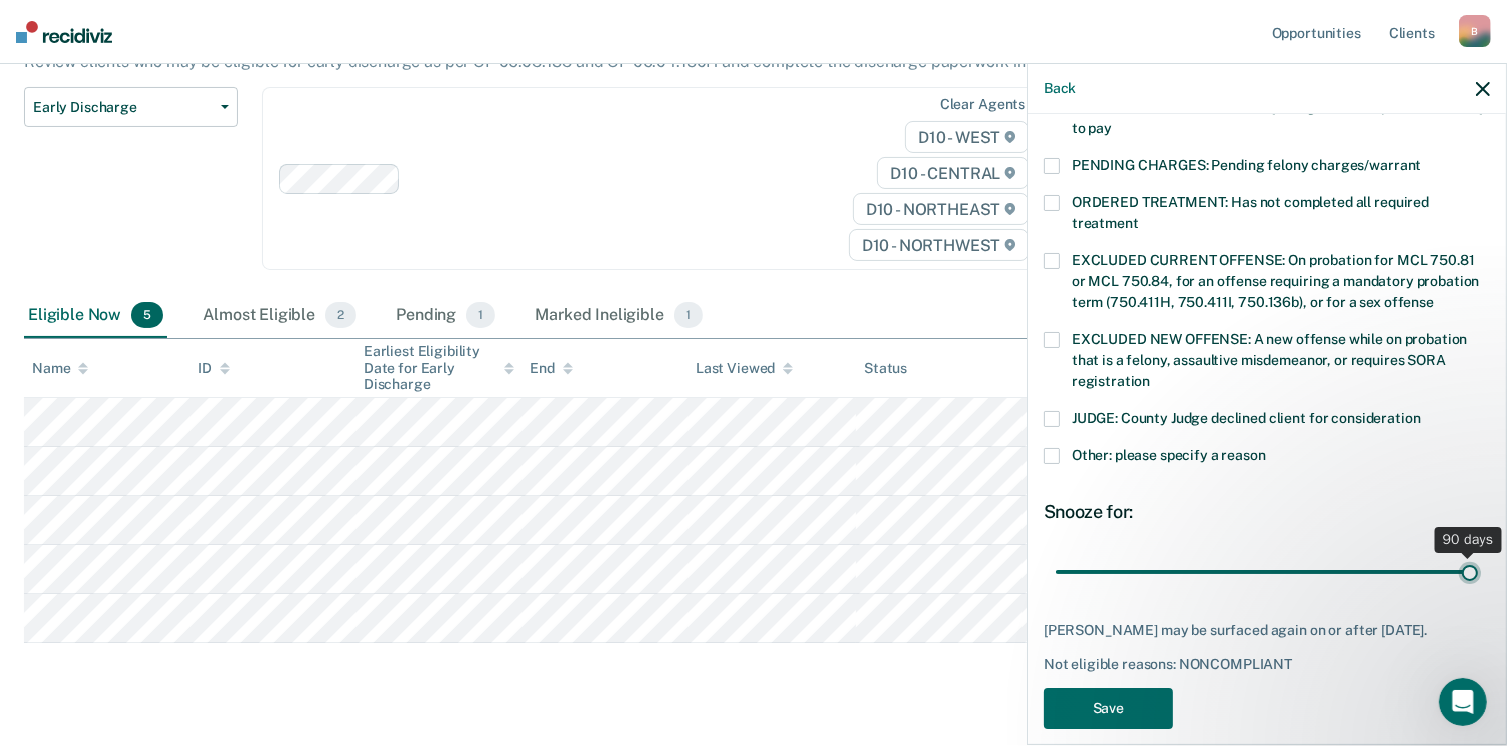 type on "90" 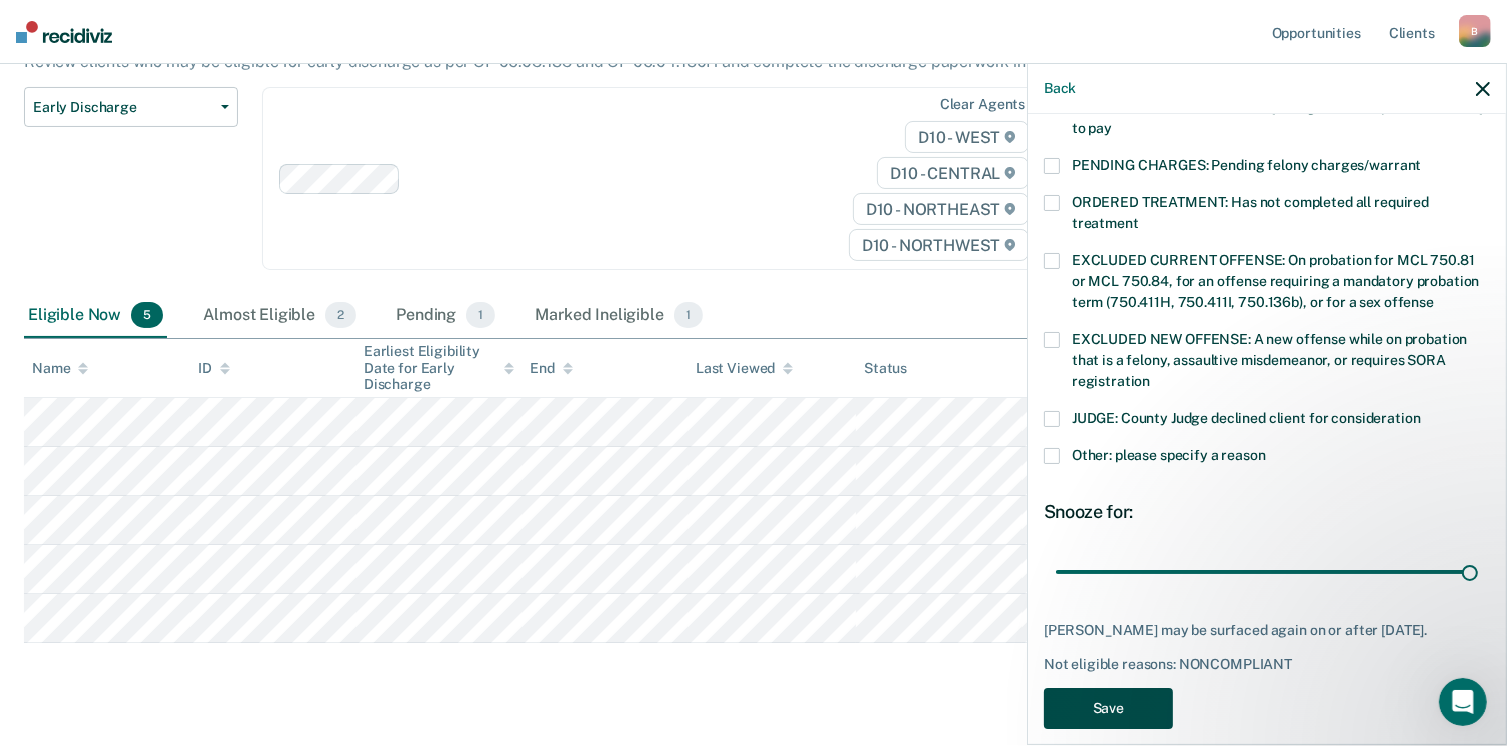 click on "Save" at bounding box center (1108, 708) 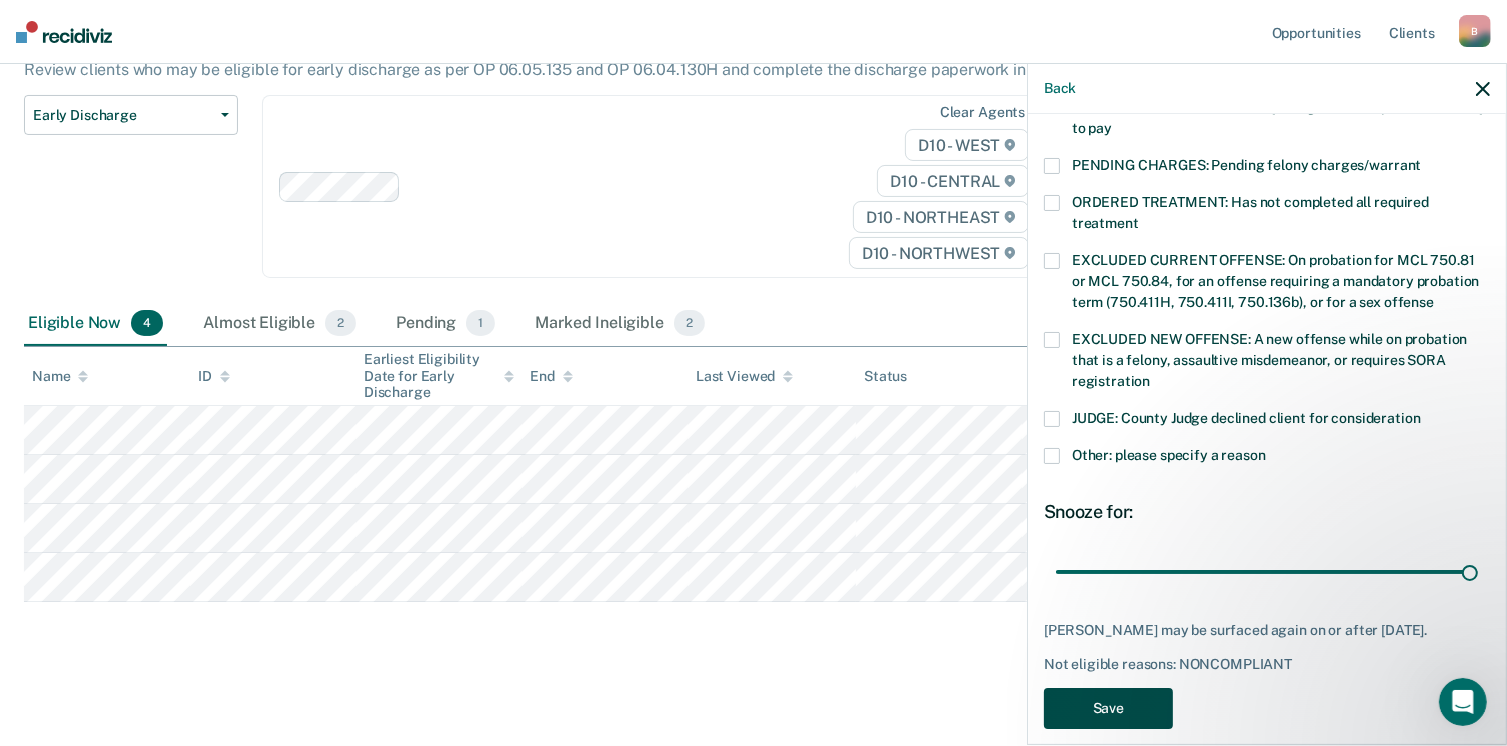 scroll, scrollTop: 189, scrollLeft: 0, axis: vertical 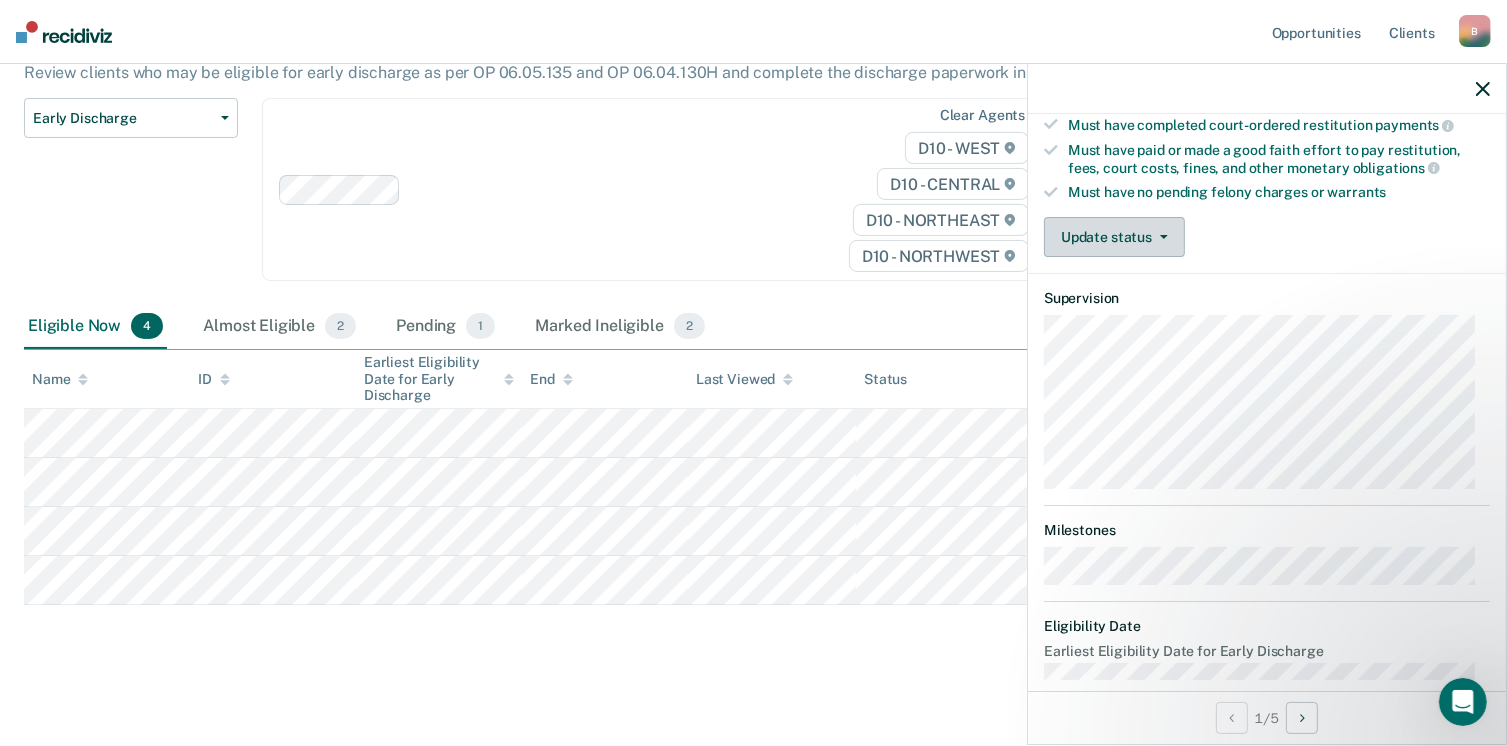 click on "Update status" at bounding box center (1114, 237) 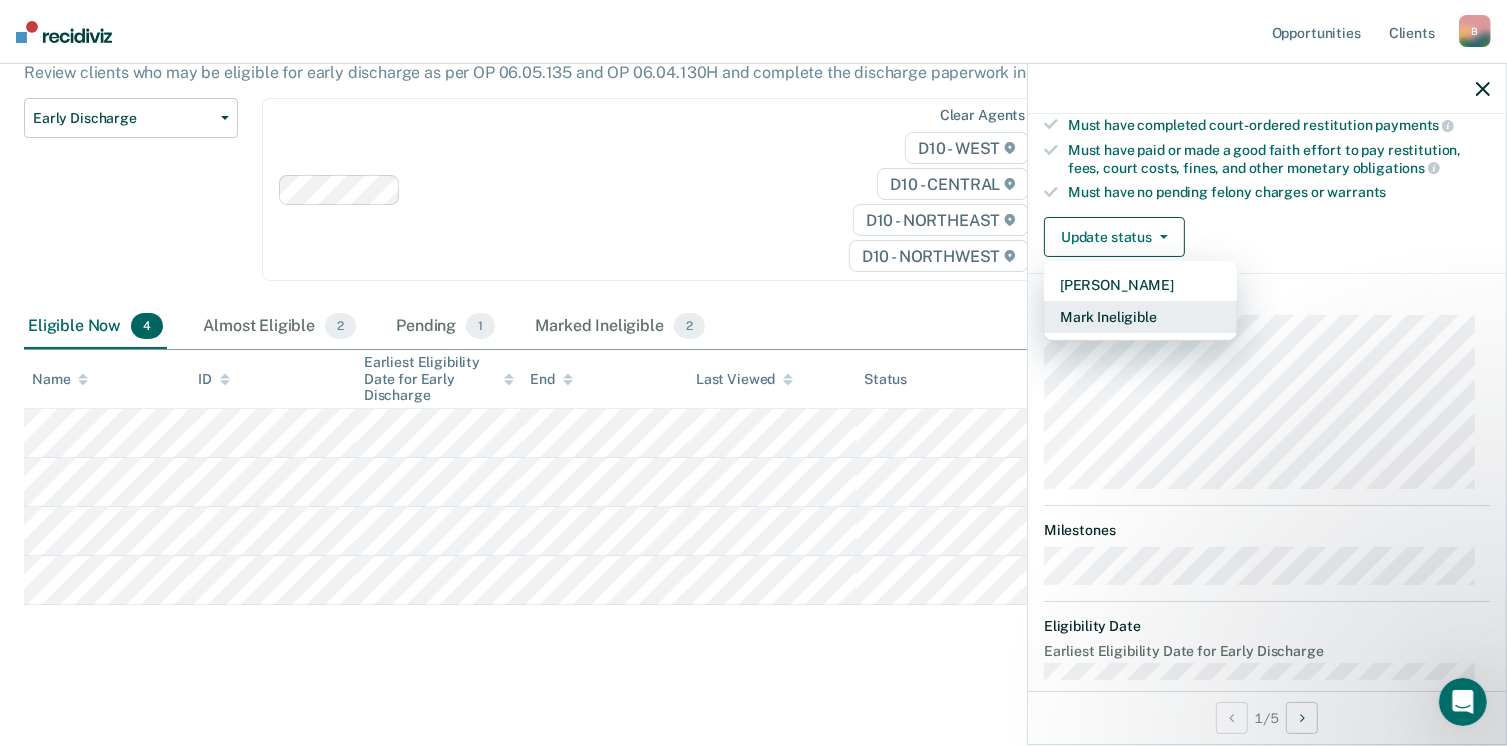 click on "Mark Ineligible" at bounding box center [1140, 317] 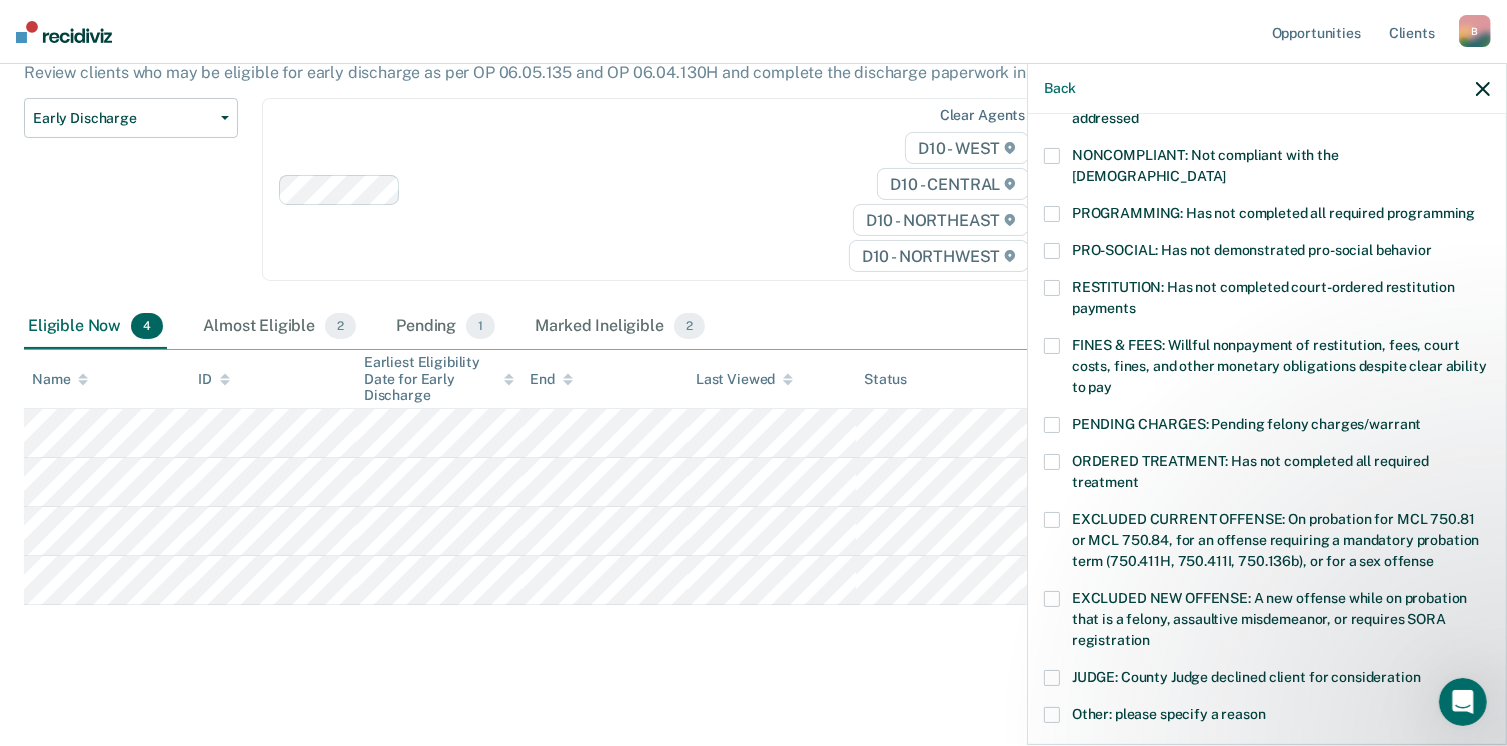 scroll, scrollTop: 471, scrollLeft: 0, axis: vertical 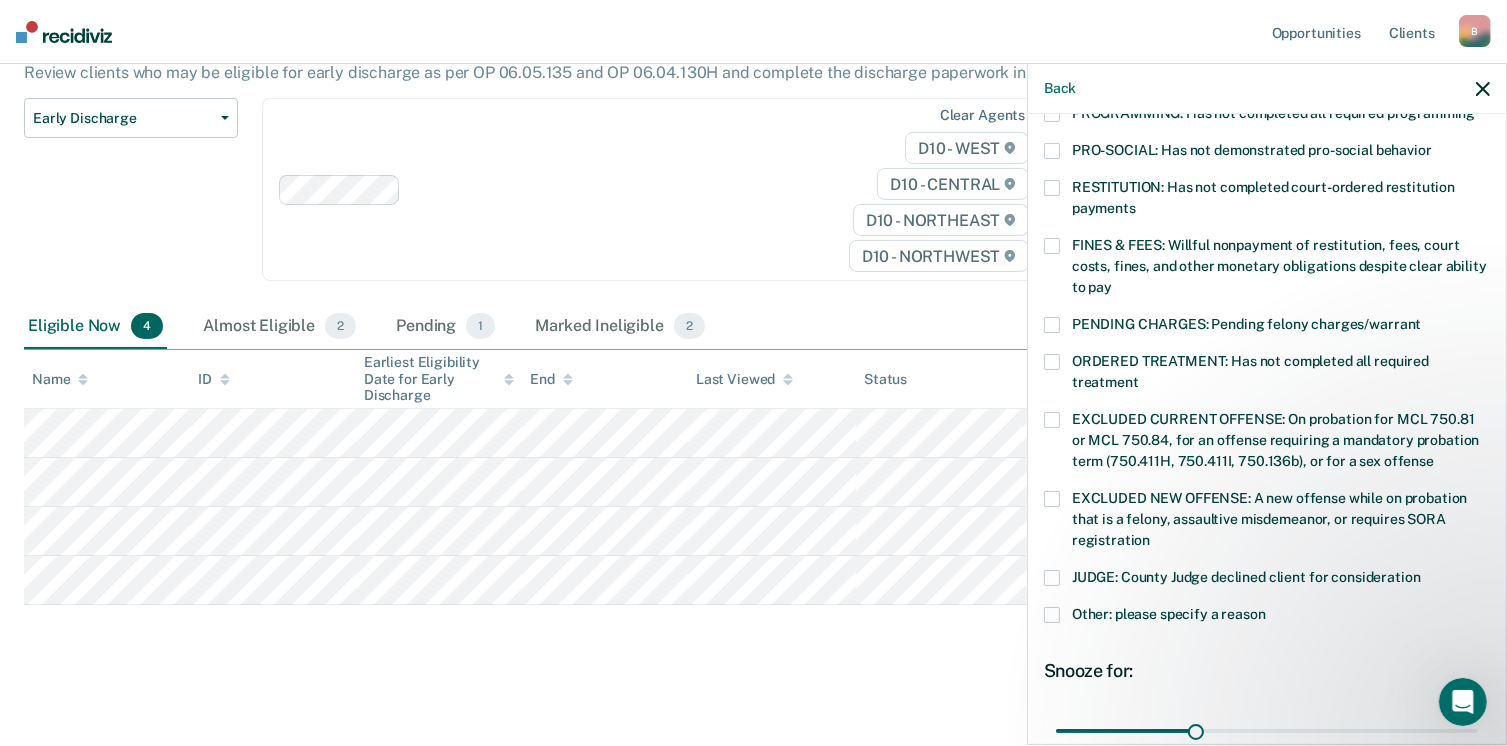 click at bounding box center [1052, 578] 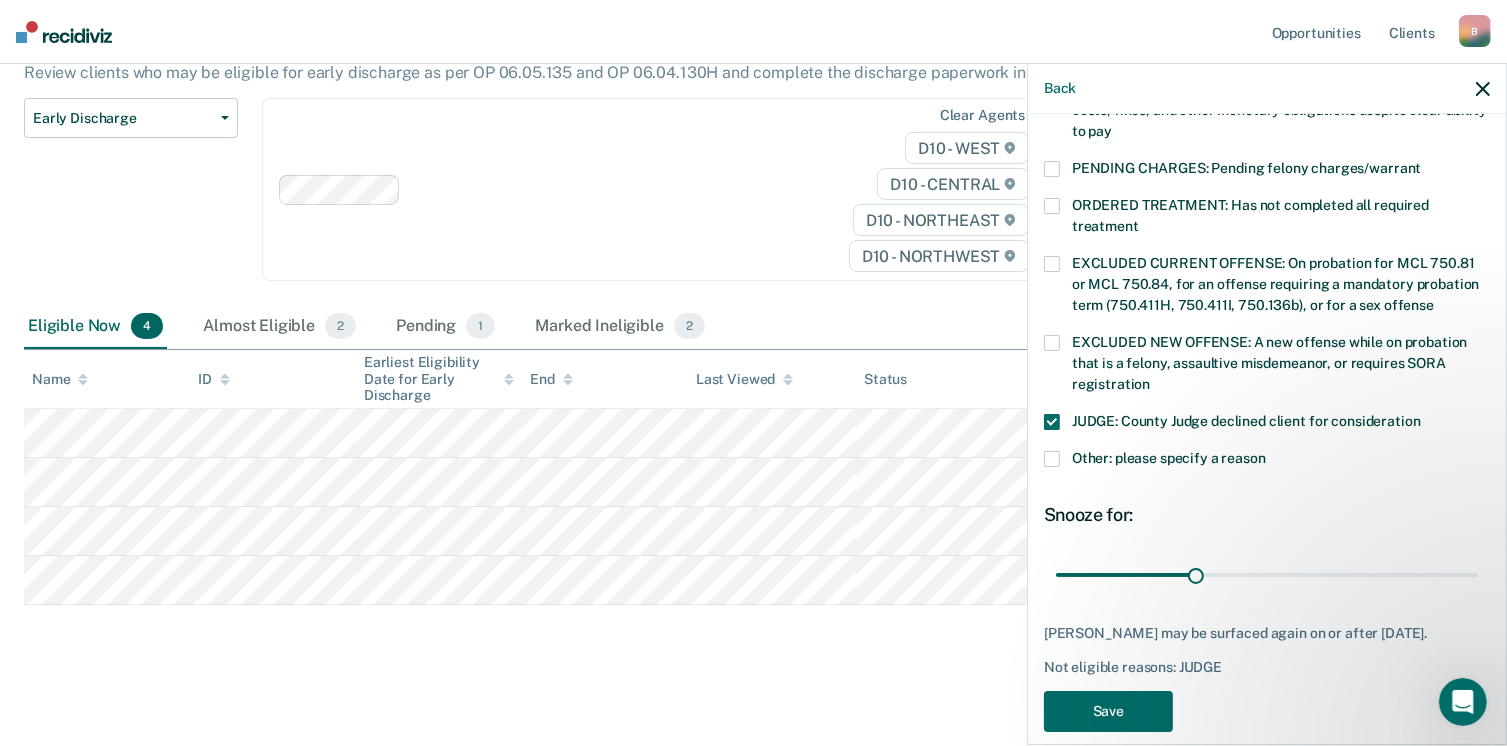 scroll, scrollTop: 630, scrollLeft: 0, axis: vertical 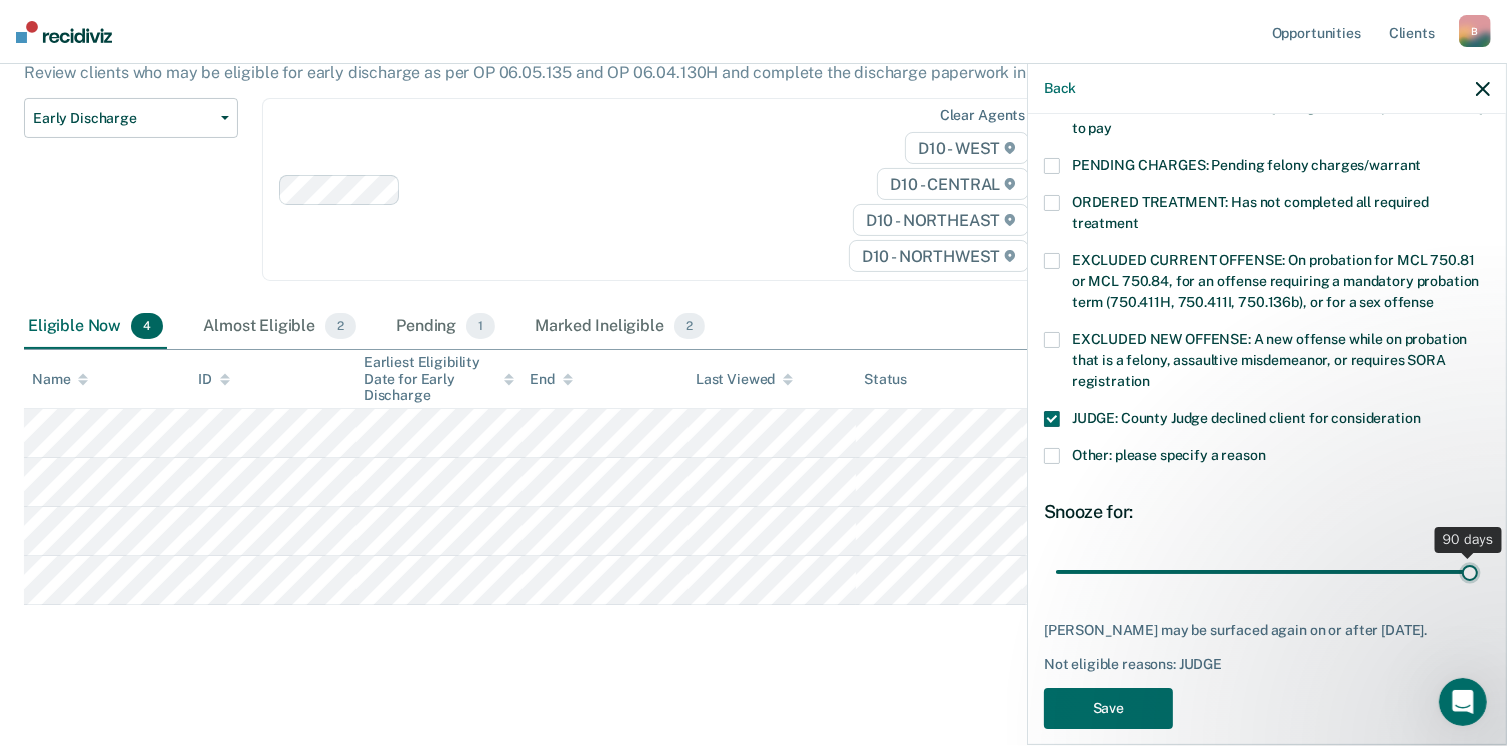 drag, startPoint x: 1188, startPoint y: 551, endPoint x: 1505, endPoint y: 551, distance: 317 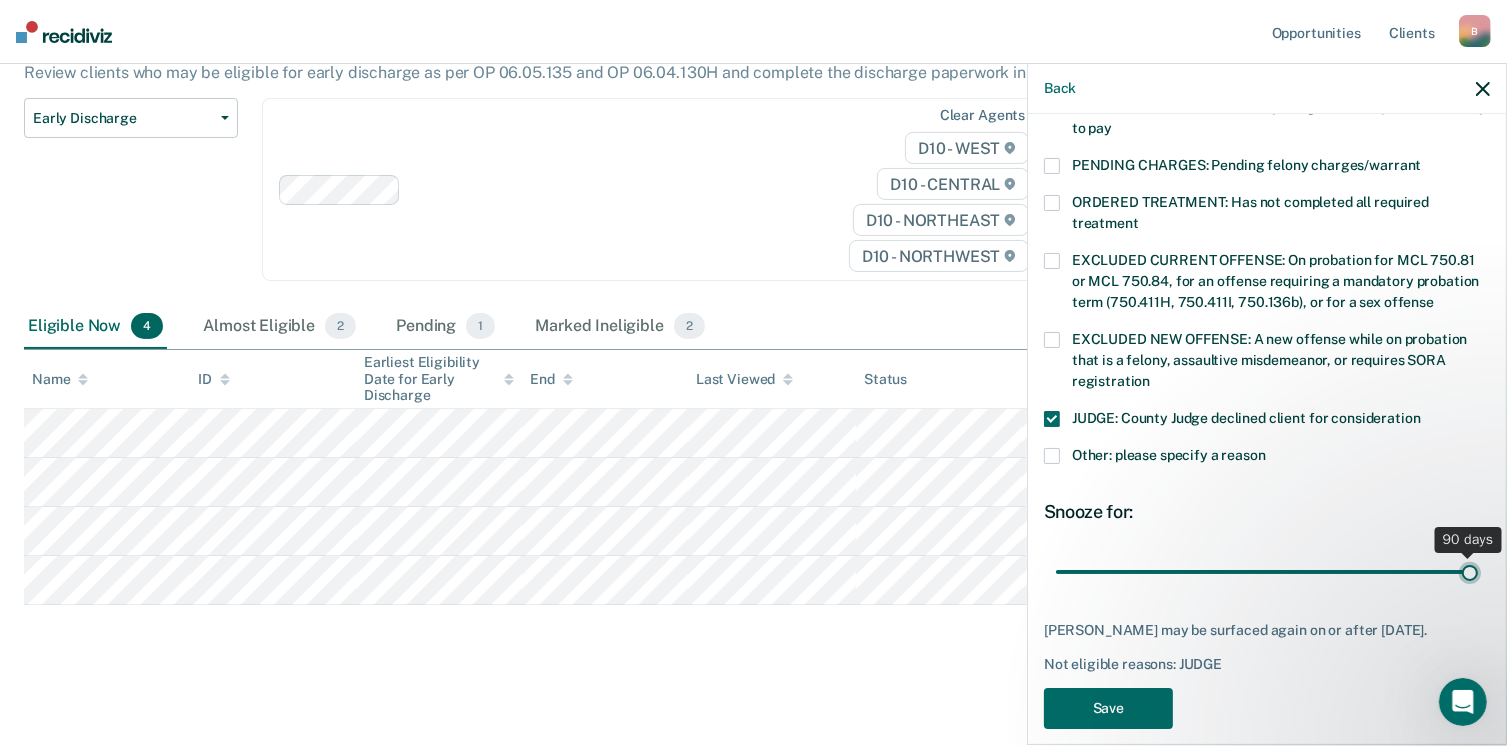 type on "90" 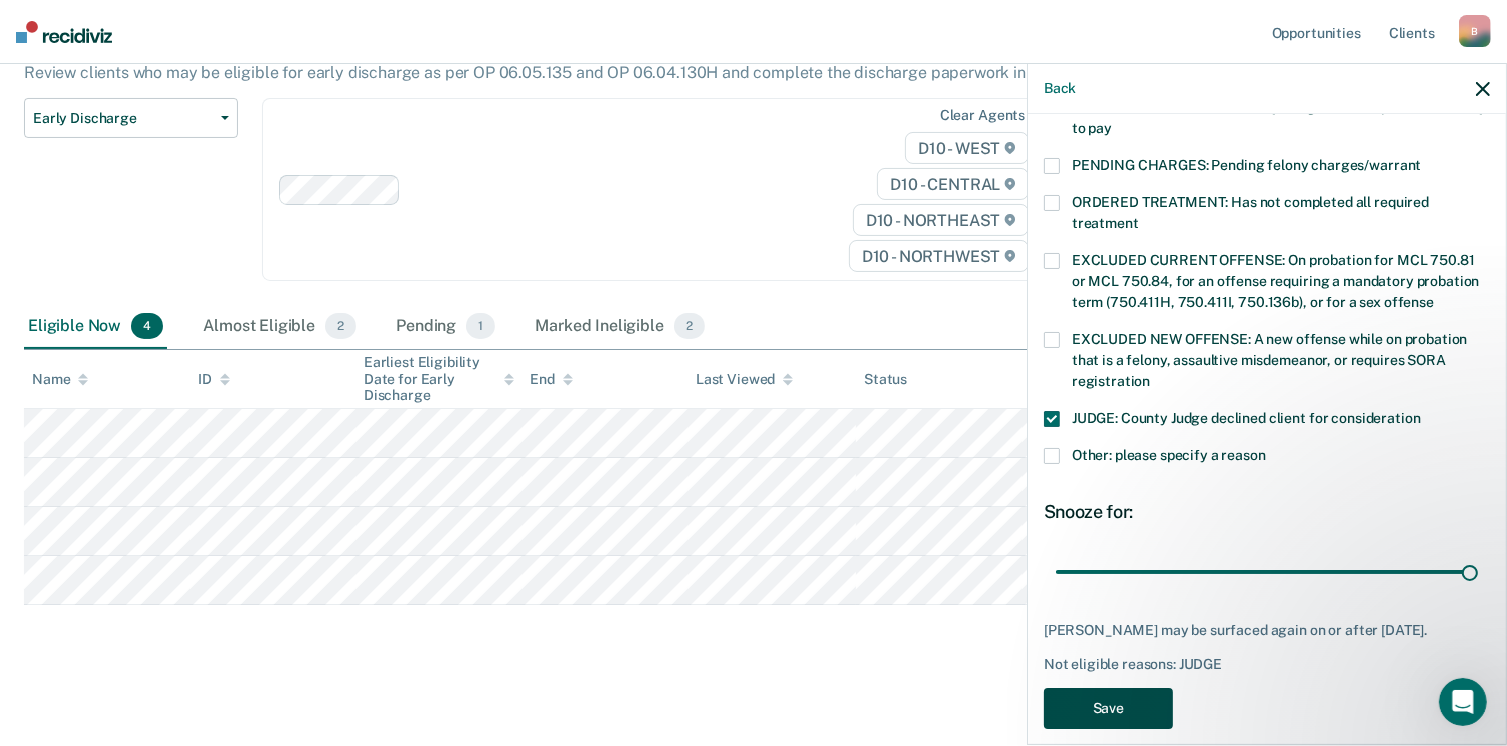 click on "Save" at bounding box center (1108, 708) 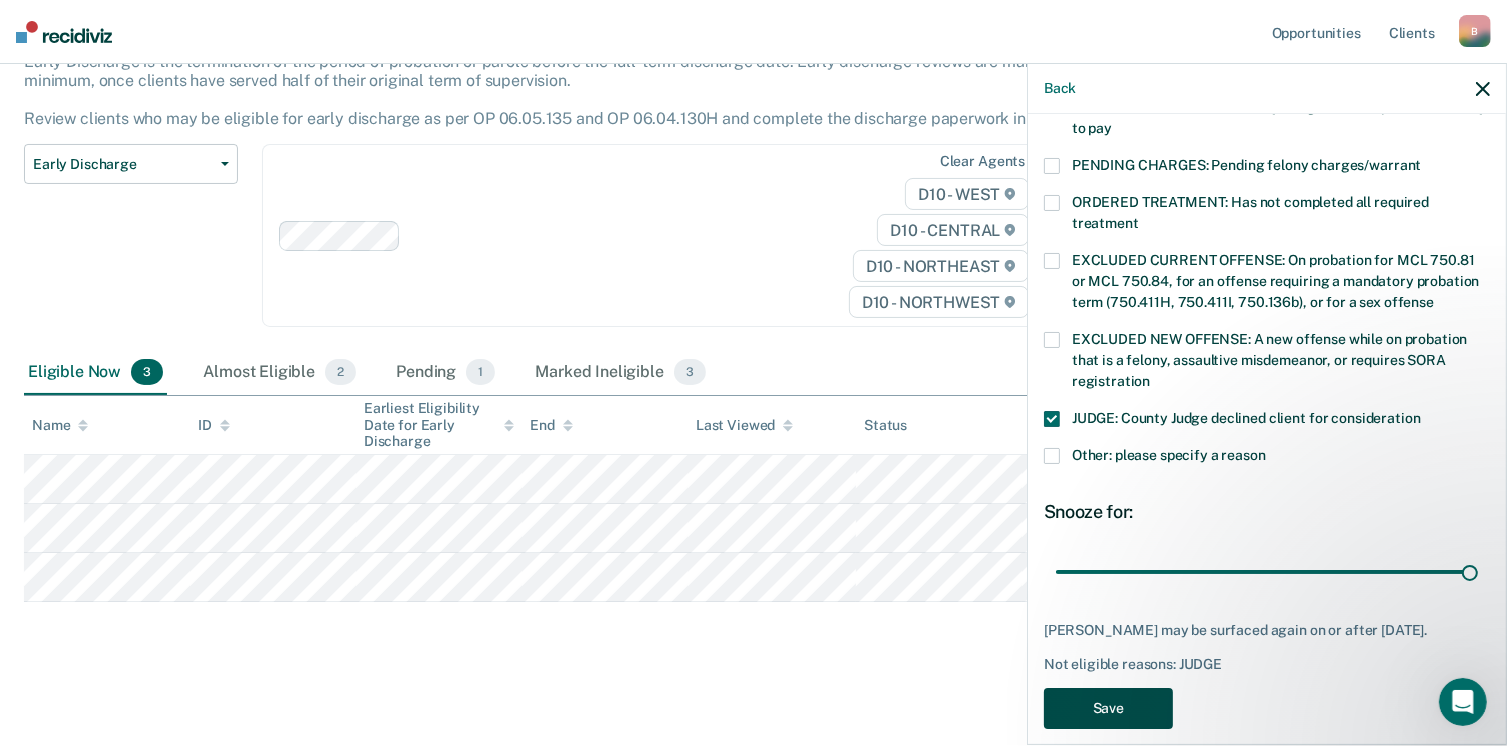 scroll, scrollTop: 140, scrollLeft: 0, axis: vertical 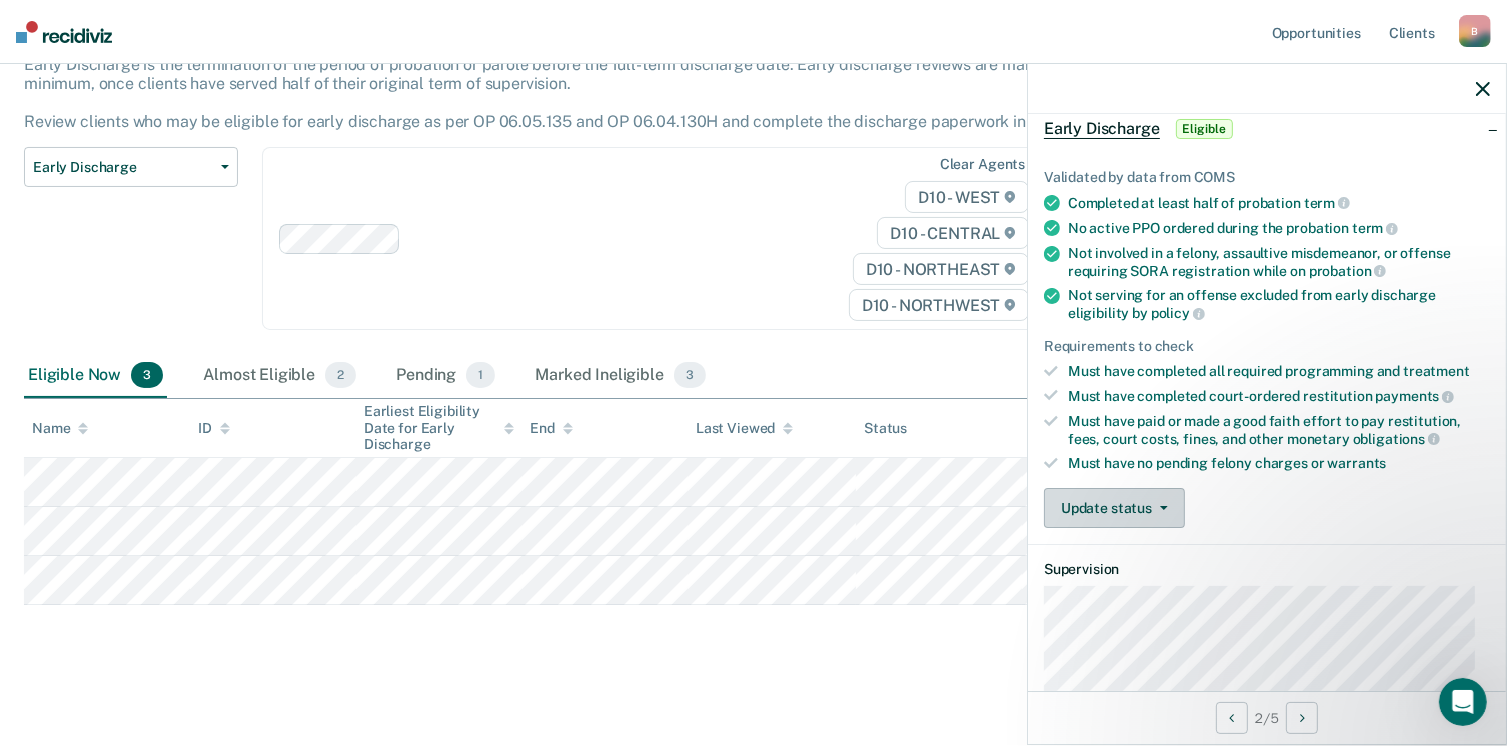 click on "Update status" at bounding box center [1114, 508] 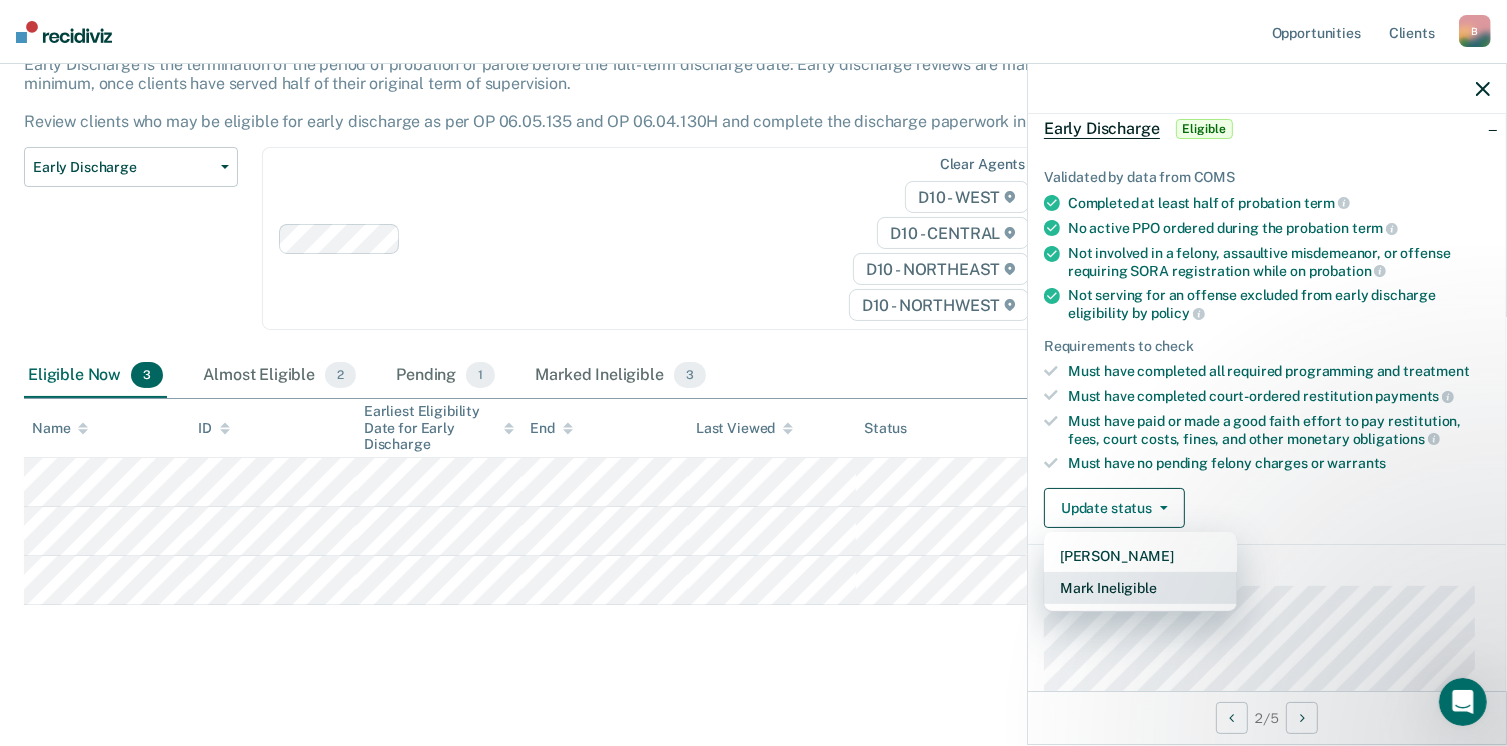 click on "Mark Ineligible" at bounding box center (1140, 588) 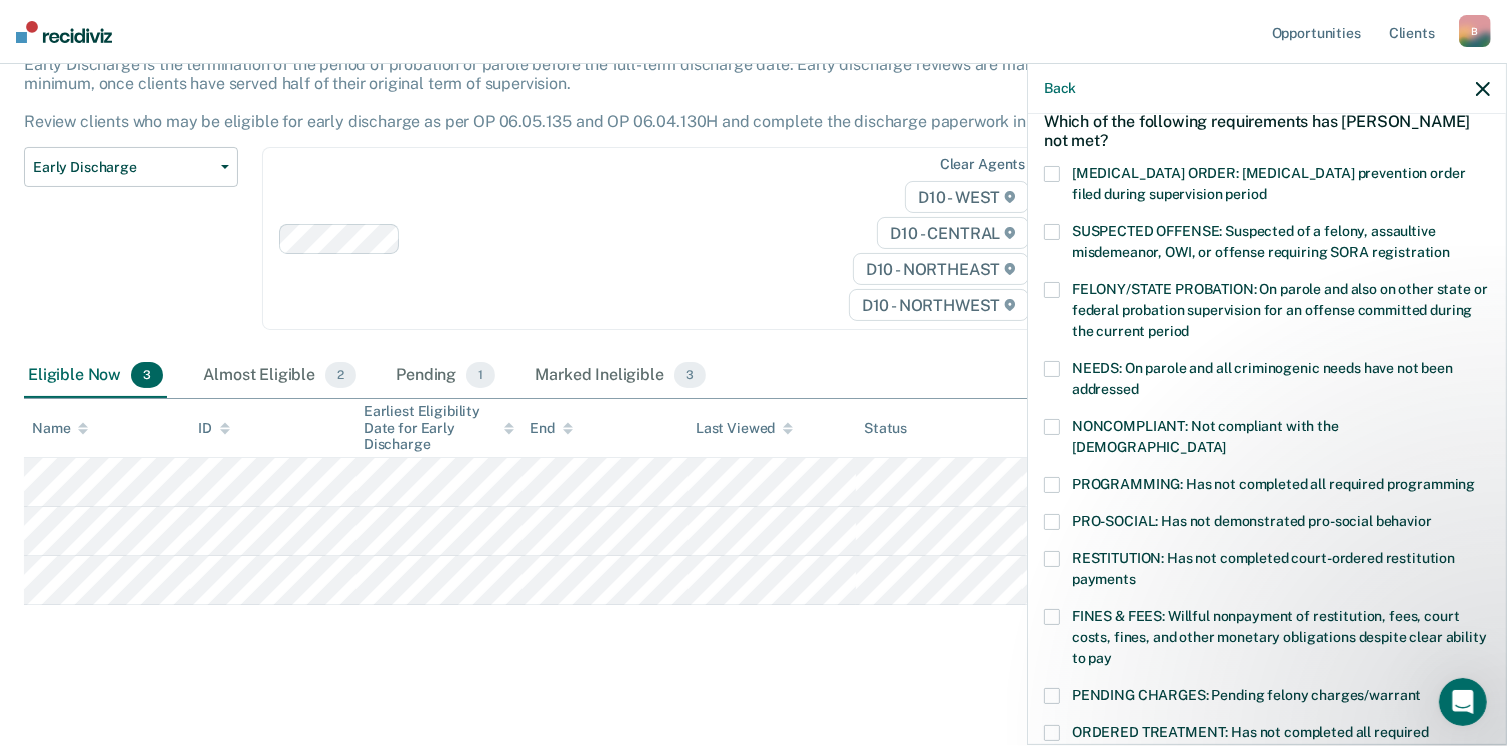 click at bounding box center (1052, 559) 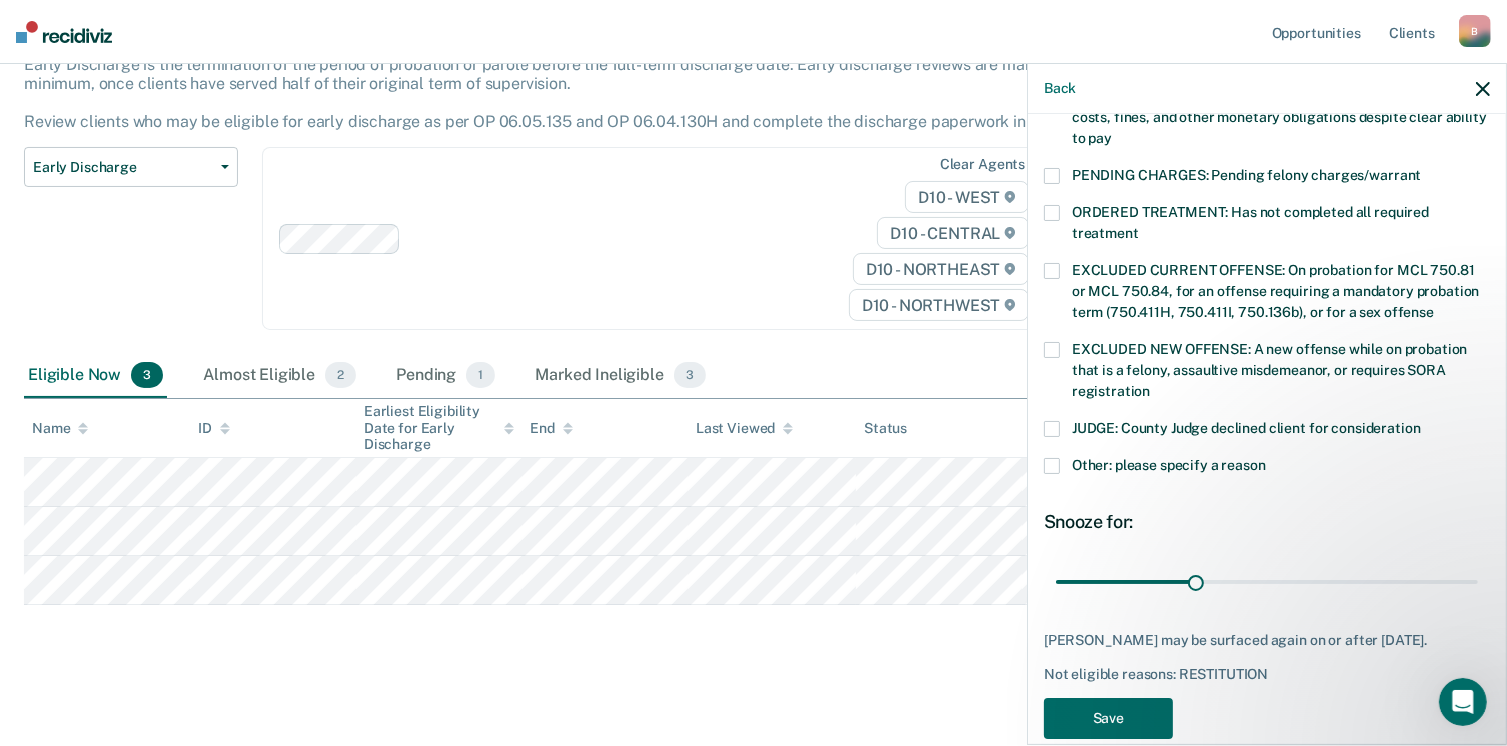 scroll, scrollTop: 630, scrollLeft: 0, axis: vertical 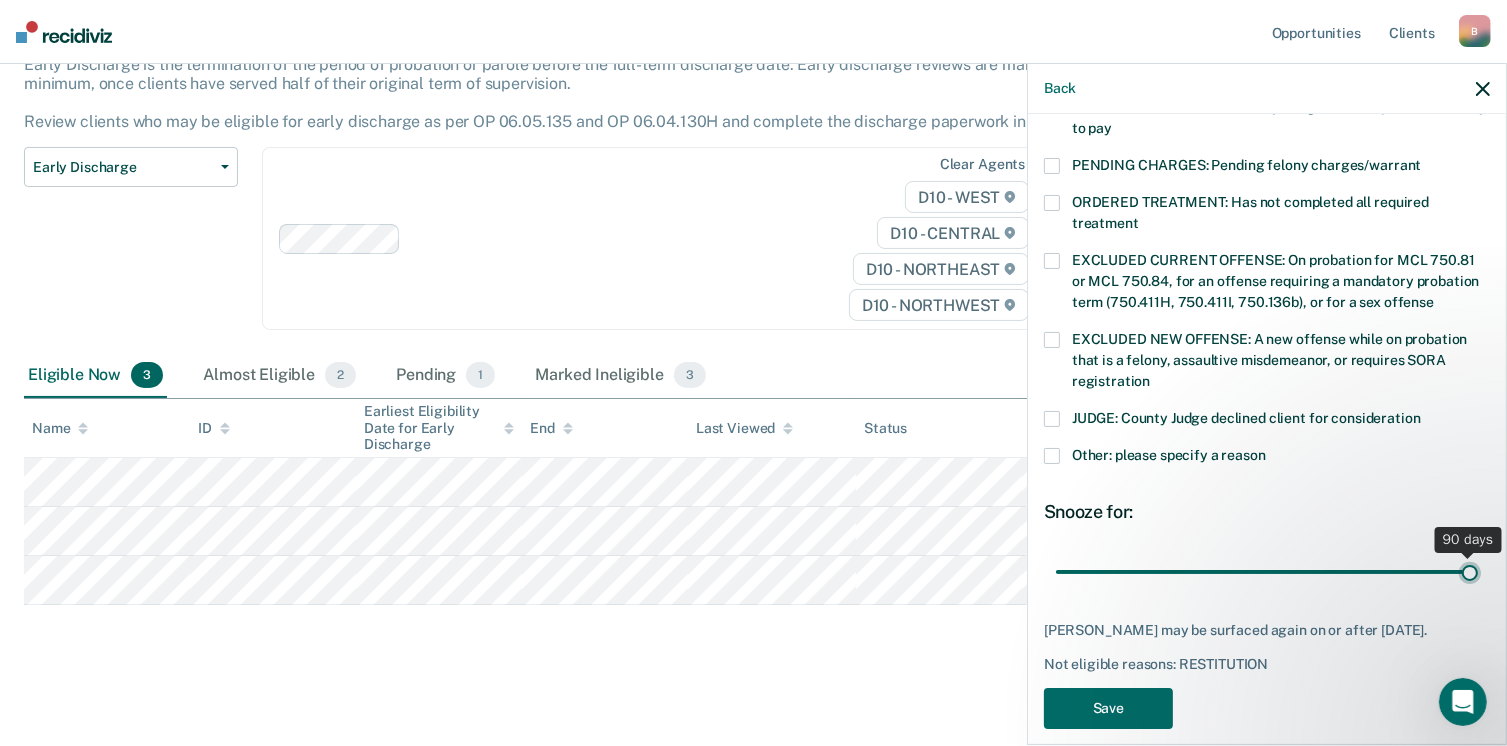 type on "90" 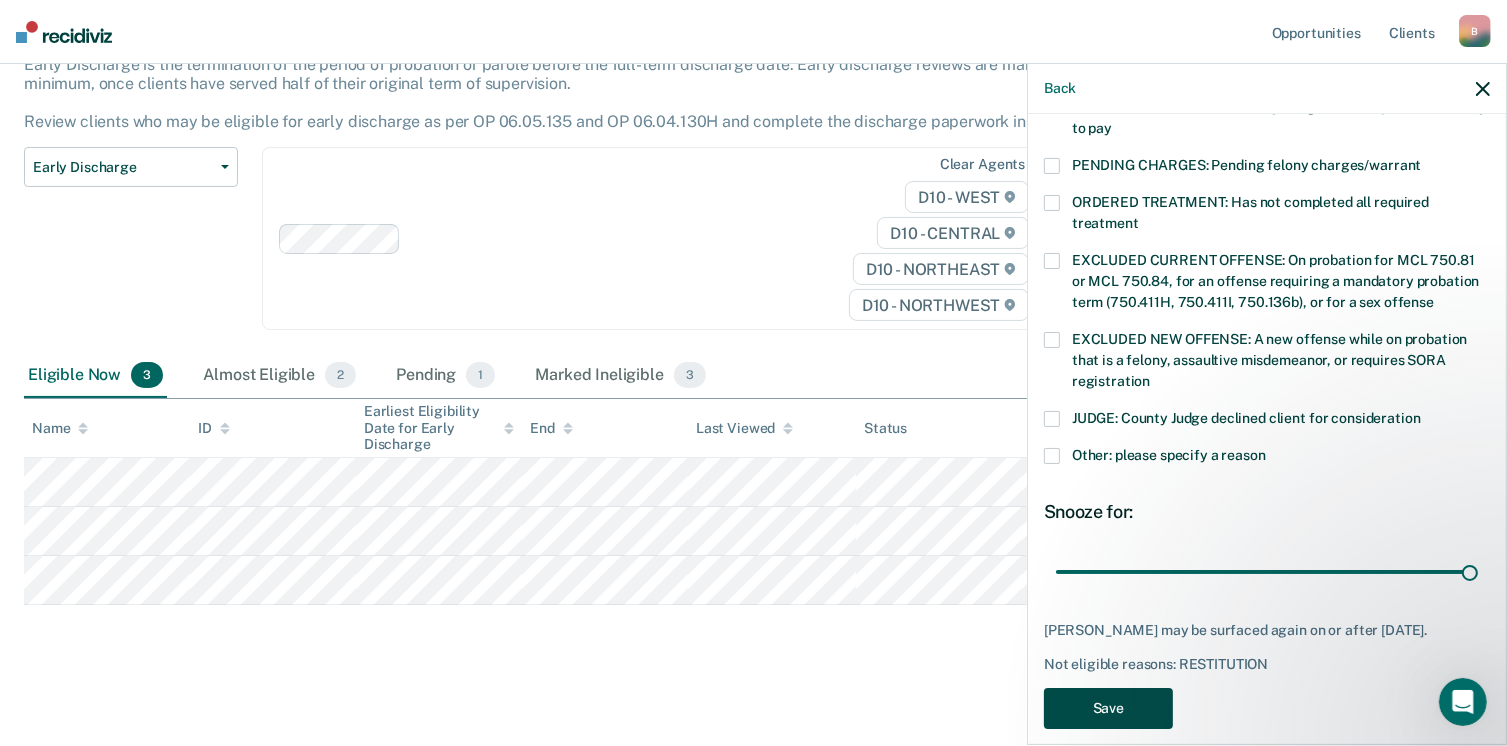 click on "Save" at bounding box center (1108, 708) 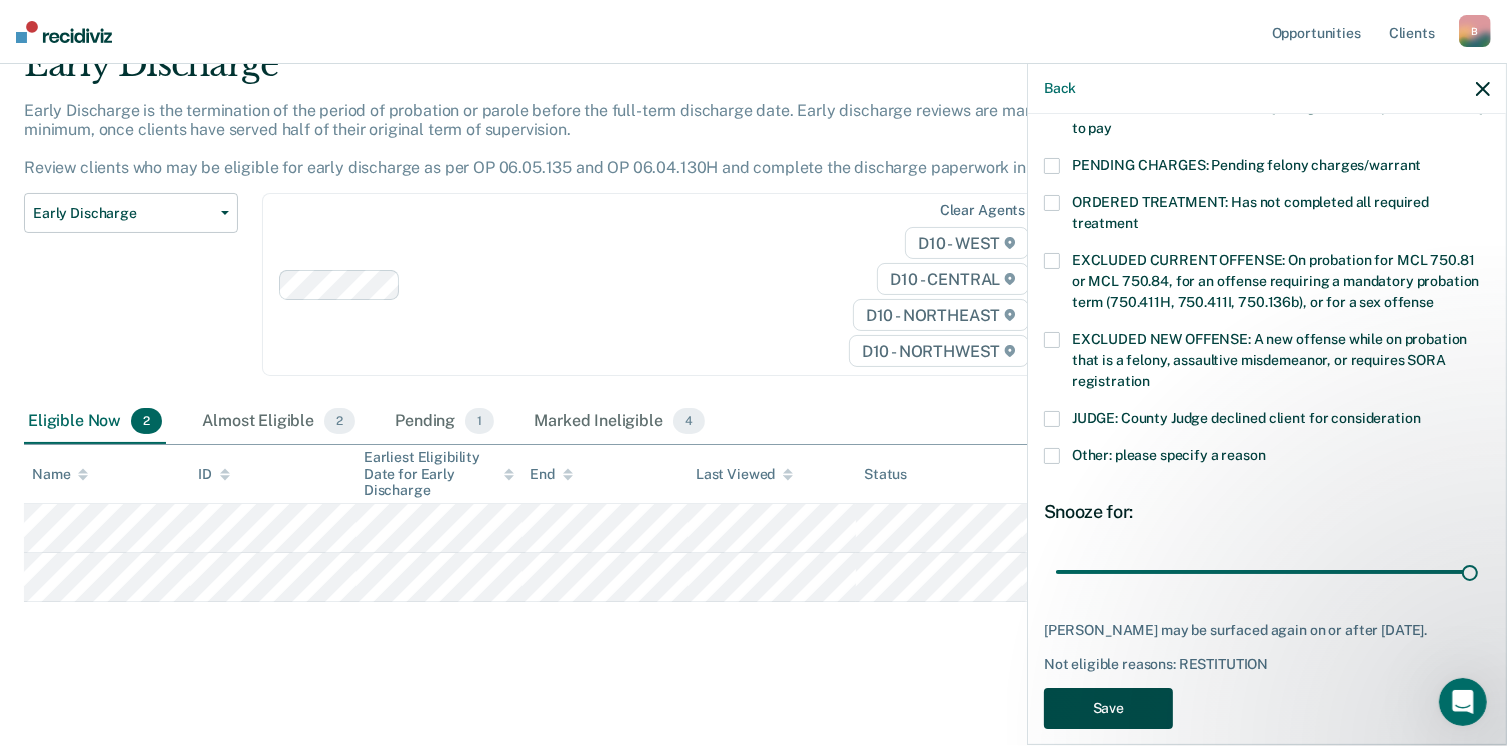 scroll, scrollTop: 92, scrollLeft: 0, axis: vertical 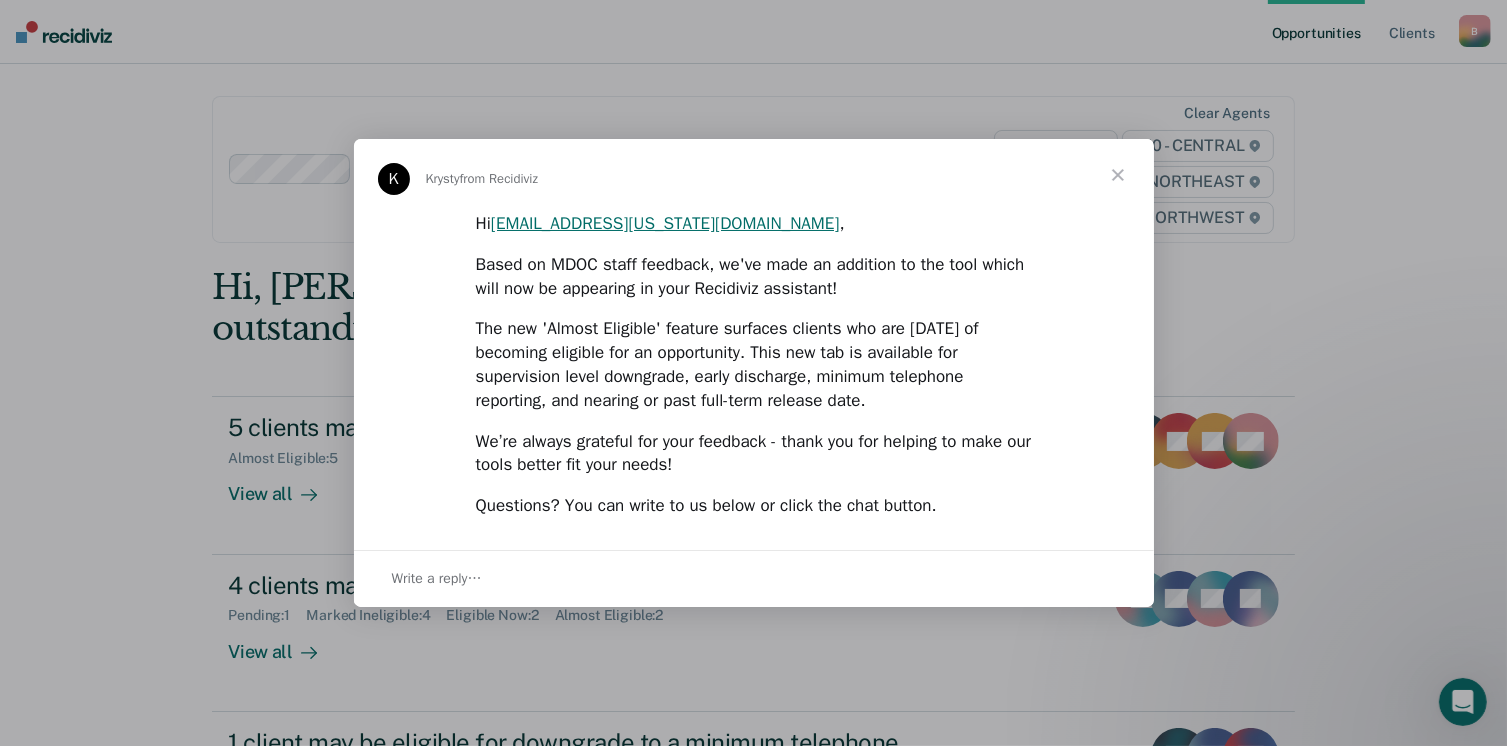 click at bounding box center (1118, 175) 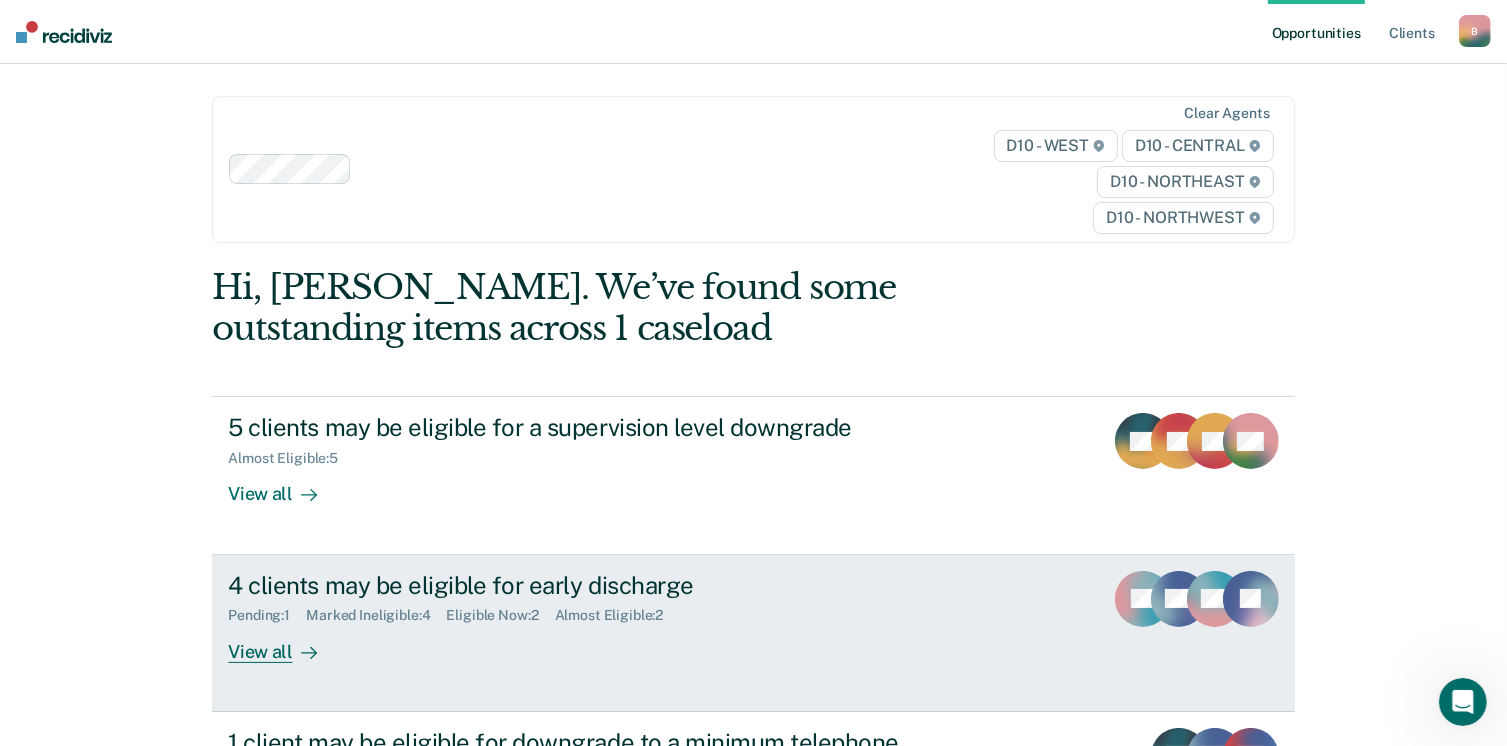 click on "View all" at bounding box center [284, 643] 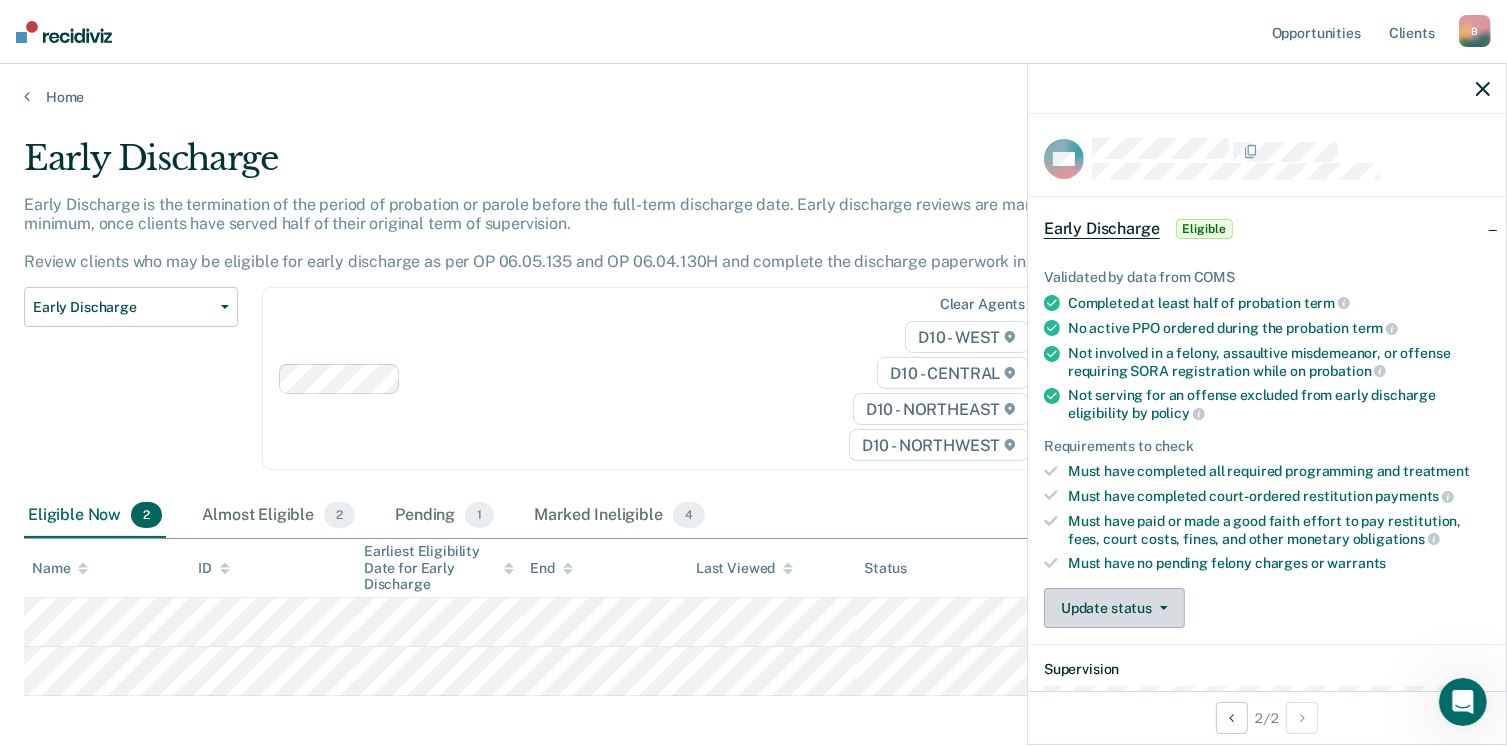 click on "Update status" at bounding box center (1114, 608) 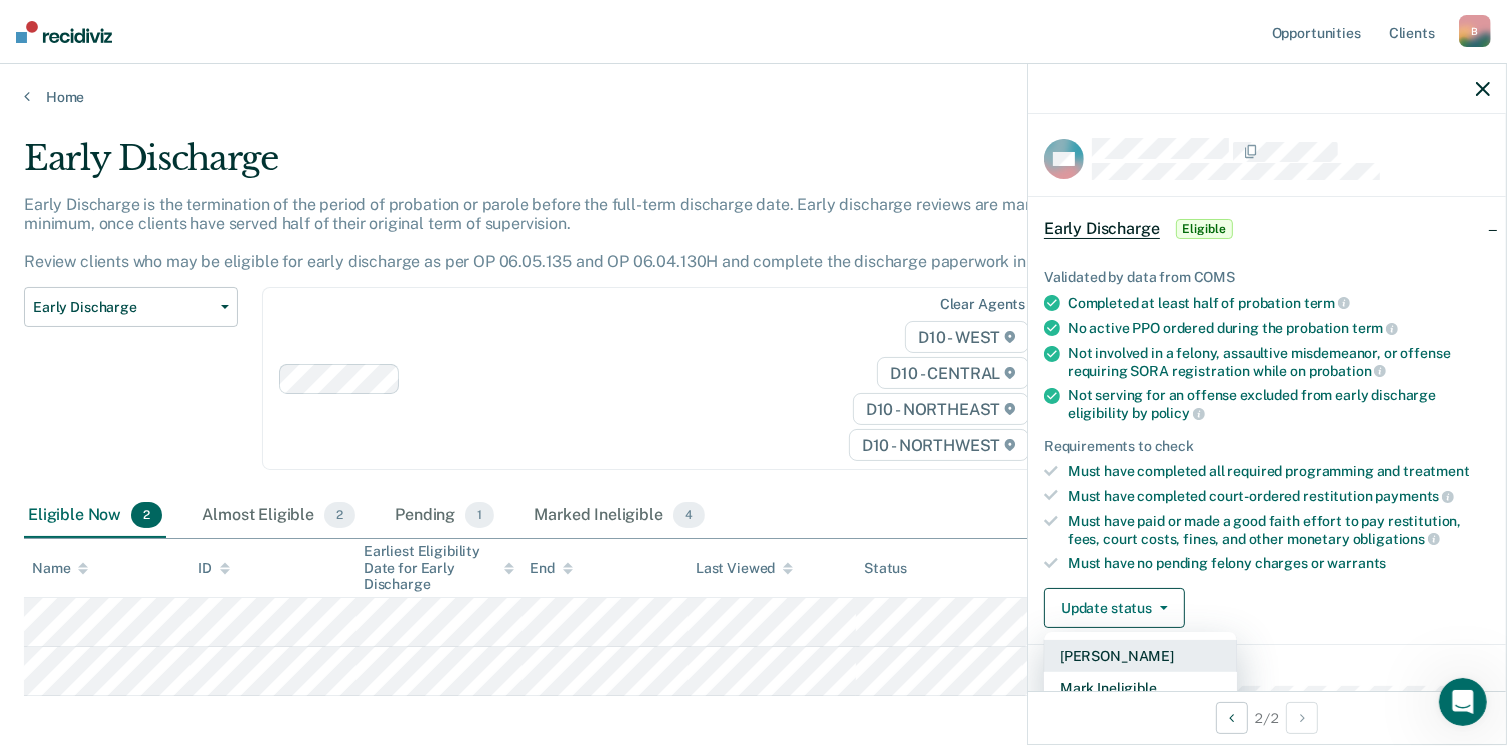 click on "Mark Pending" at bounding box center [1140, 656] 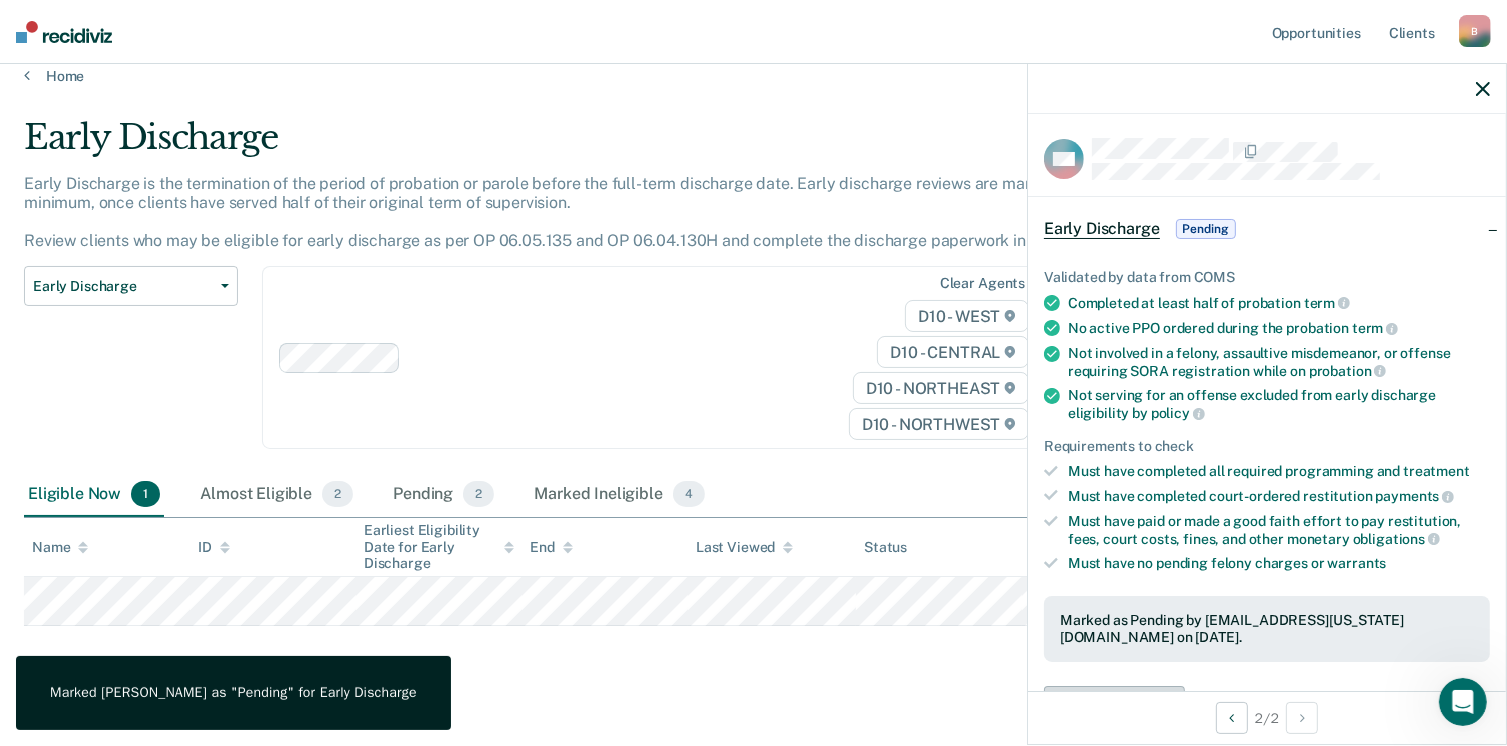 scroll, scrollTop: 42, scrollLeft: 0, axis: vertical 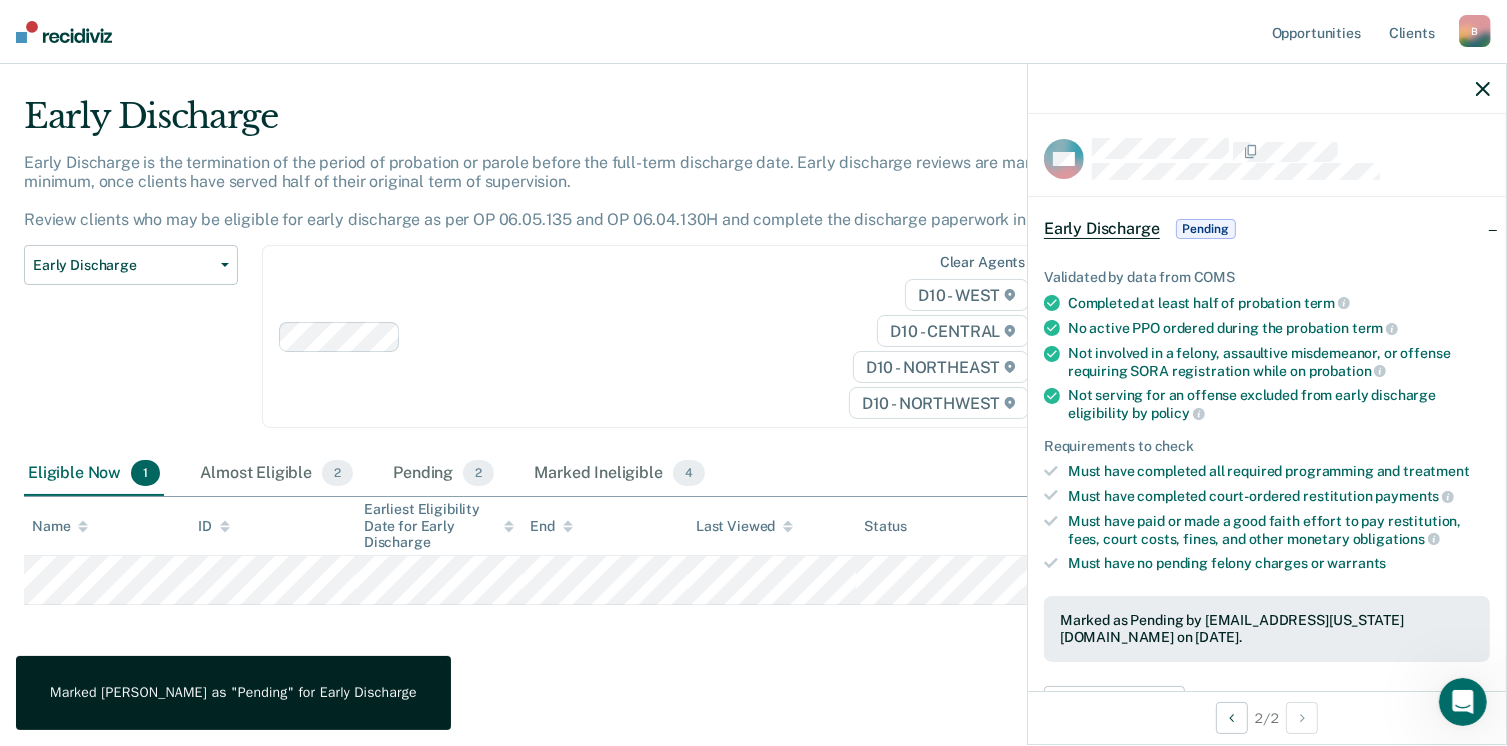 click on "Early Discharge   Early Discharge is the termination of the period of probation or parole before the full-term discharge date. Early discharge reviews are mandated, at minimum, once clients have served half of their original term of supervision. Review clients who may be eligible for early discharge as per OP 06.05.135 and OP 06.04.130H and complete the discharge paperwork in COMS. Early Discharge Classification Review Early Discharge Minimum Telephone Reporting Overdue for Discharge Supervision Level Mismatch Clear   agents D10 - WEST   D10 - CENTRAL   D10 - NORTHEAST   D10 - NORTHWEST   Eligible Now 1 Almost Eligible 2 Pending 2 Marked Ineligible 4
To pick up a draggable item, press the space bar.
While dragging, use the arrow keys to move the item.
Press space again to drop the item in its new position, or press escape to cancel.
Name ID Earliest Eligibility Date for Early Discharge End Last Viewed Status Assigned to" at bounding box center (753, 403) 